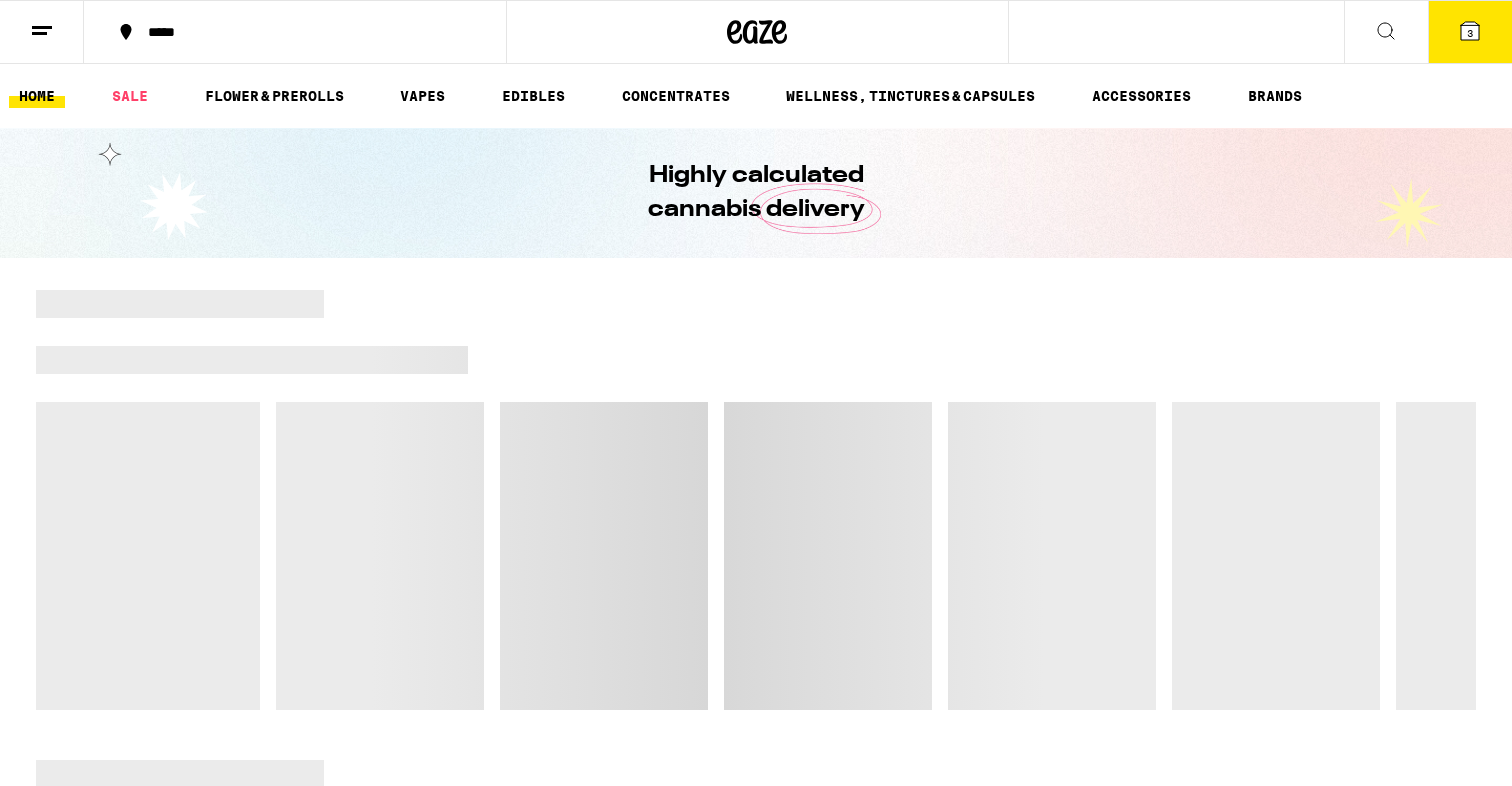 scroll, scrollTop: 0, scrollLeft: 0, axis: both 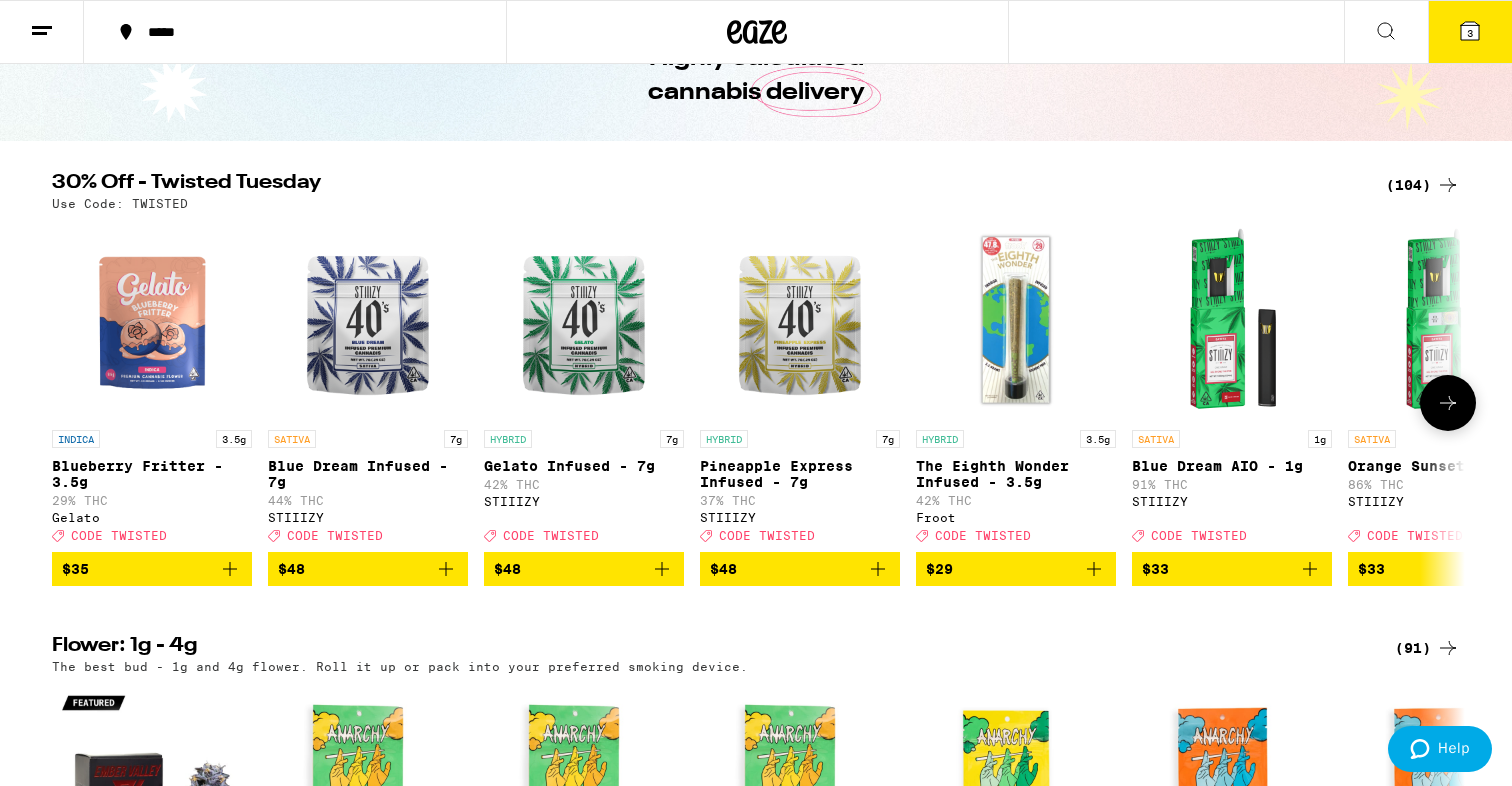 click at bounding box center [1448, 403] 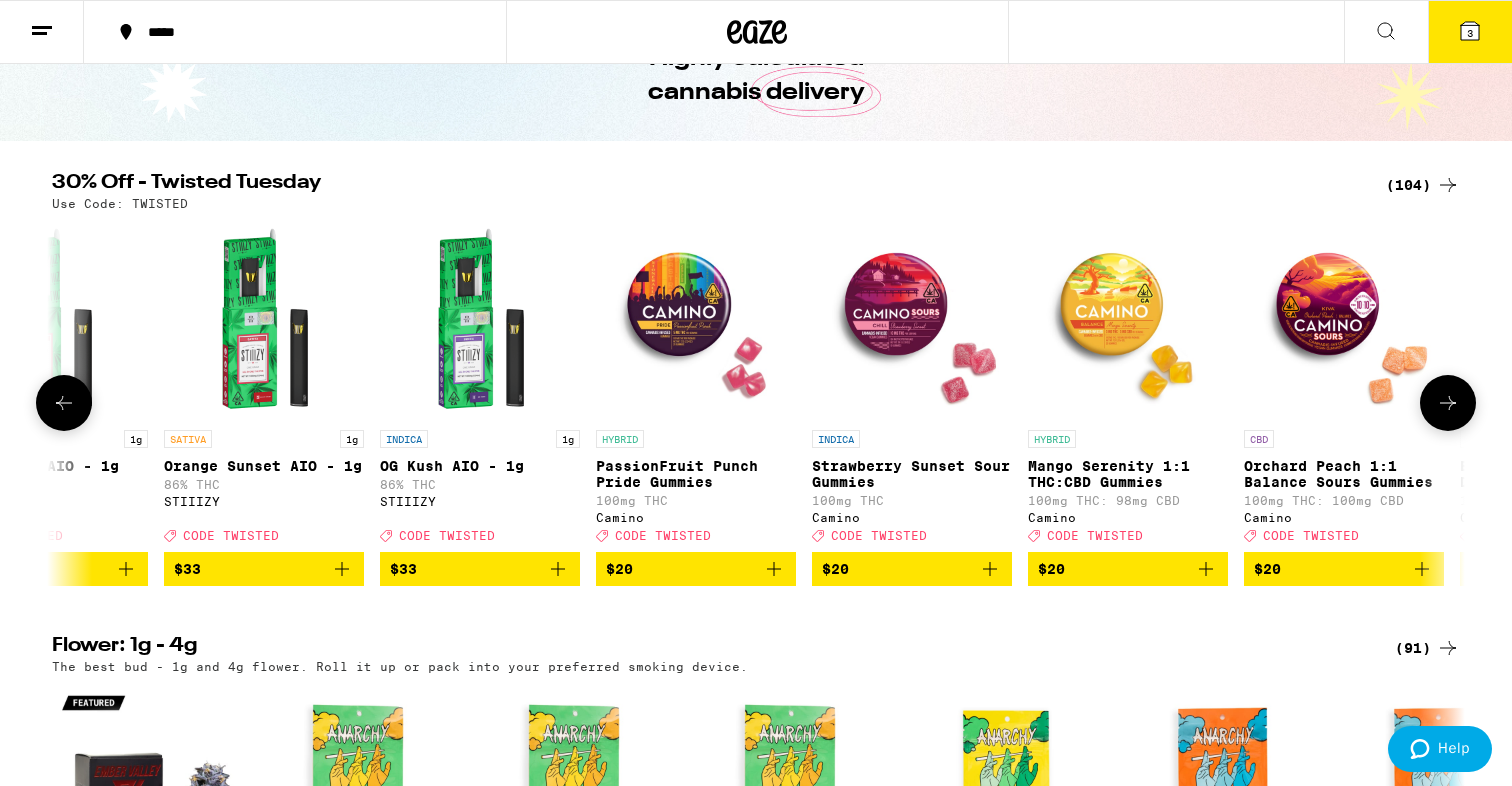 click at bounding box center [1448, 403] 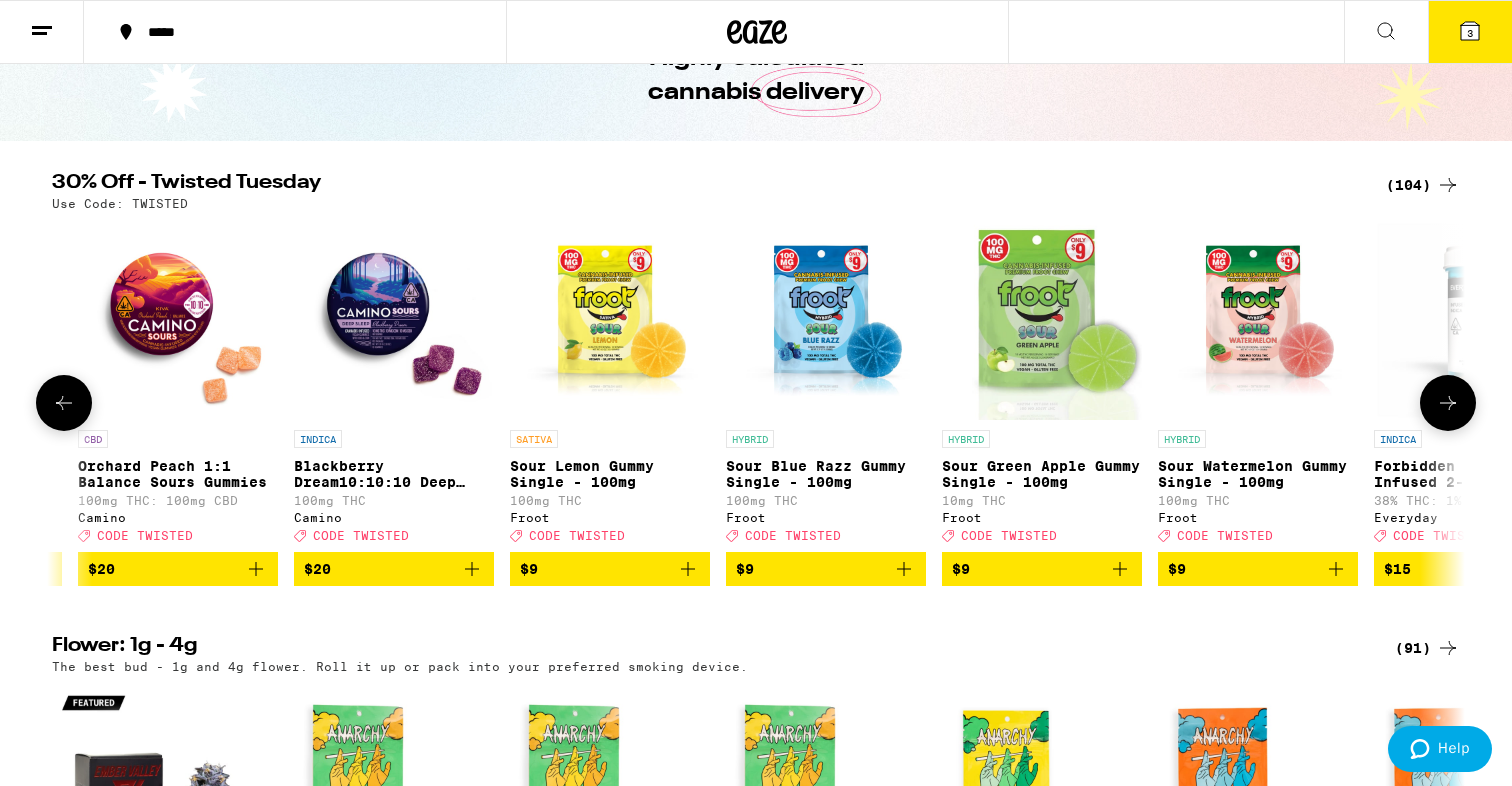 scroll, scrollTop: 0, scrollLeft: 2377, axis: horizontal 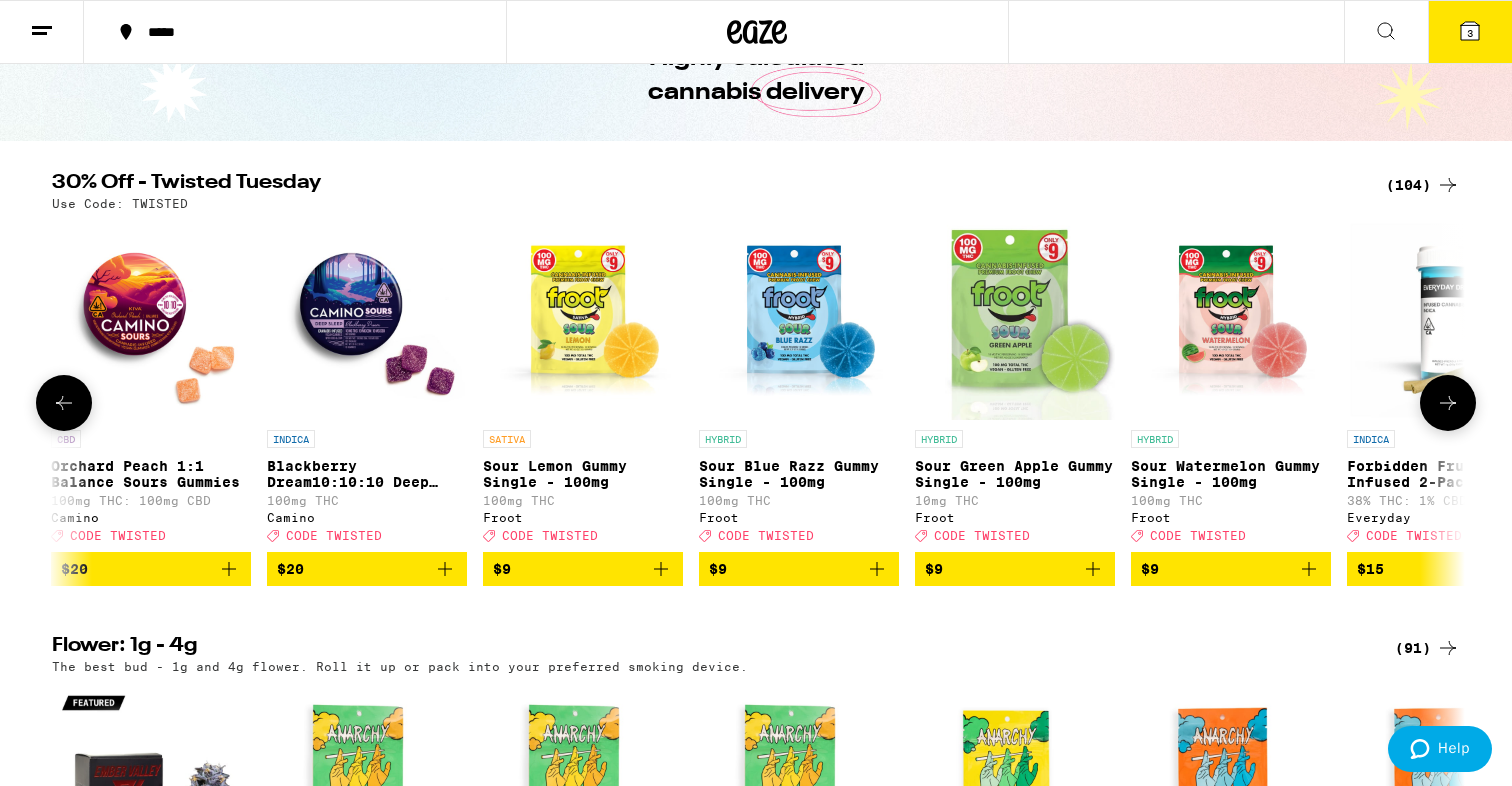 click at bounding box center (1448, 403) 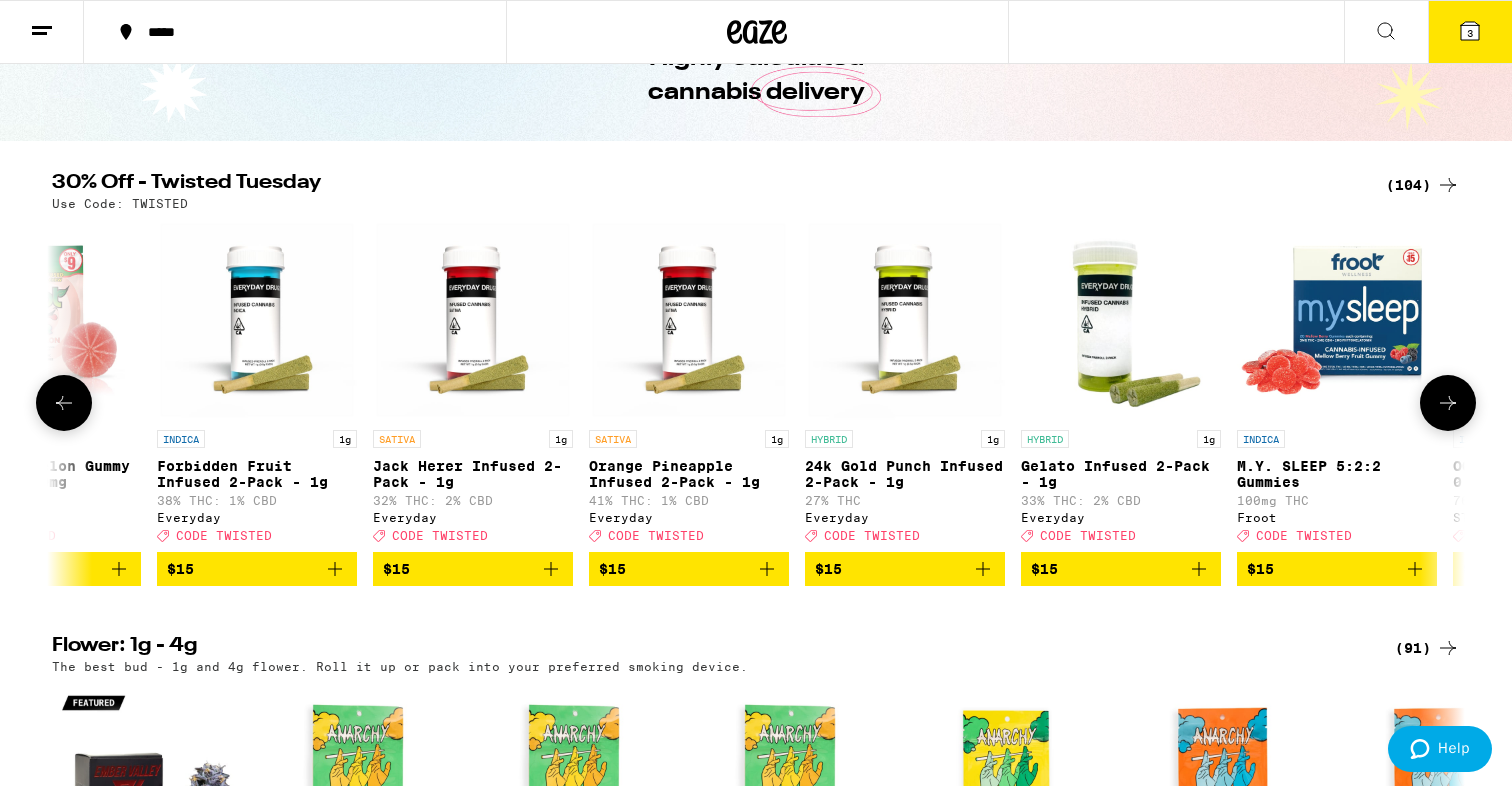 click at bounding box center [1448, 403] 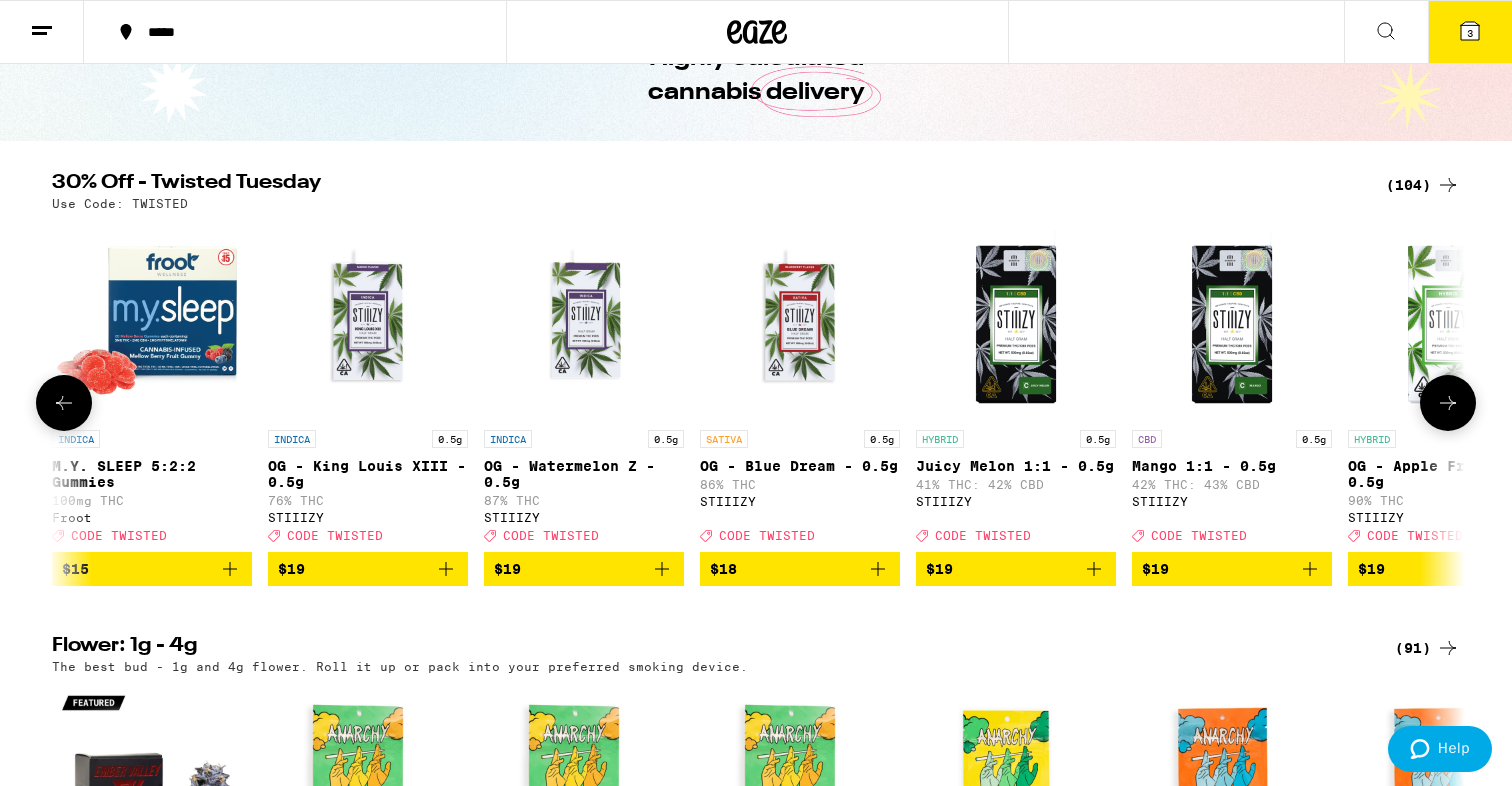 scroll, scrollTop: 0, scrollLeft: 4757, axis: horizontal 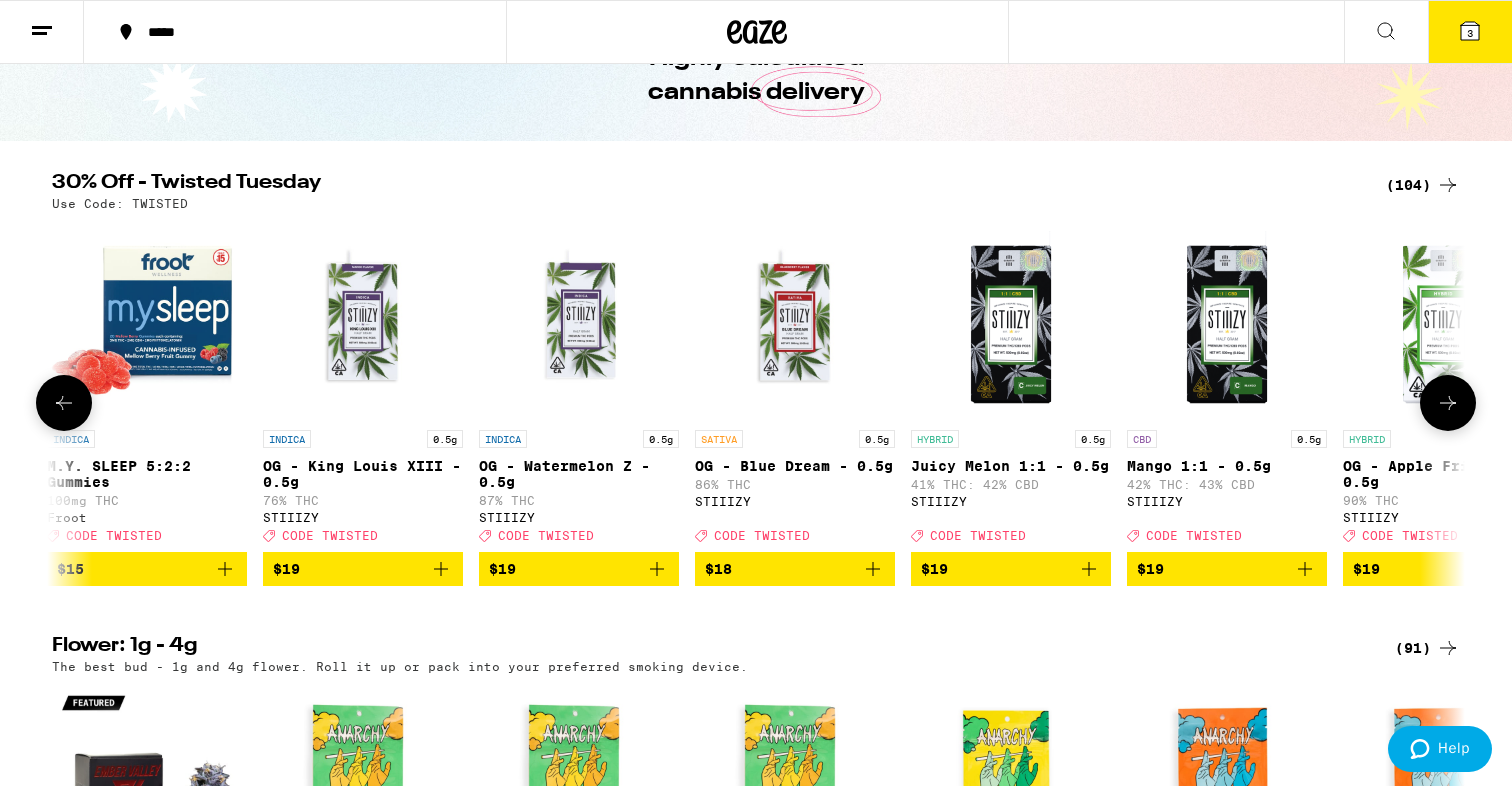 click at bounding box center [1448, 403] 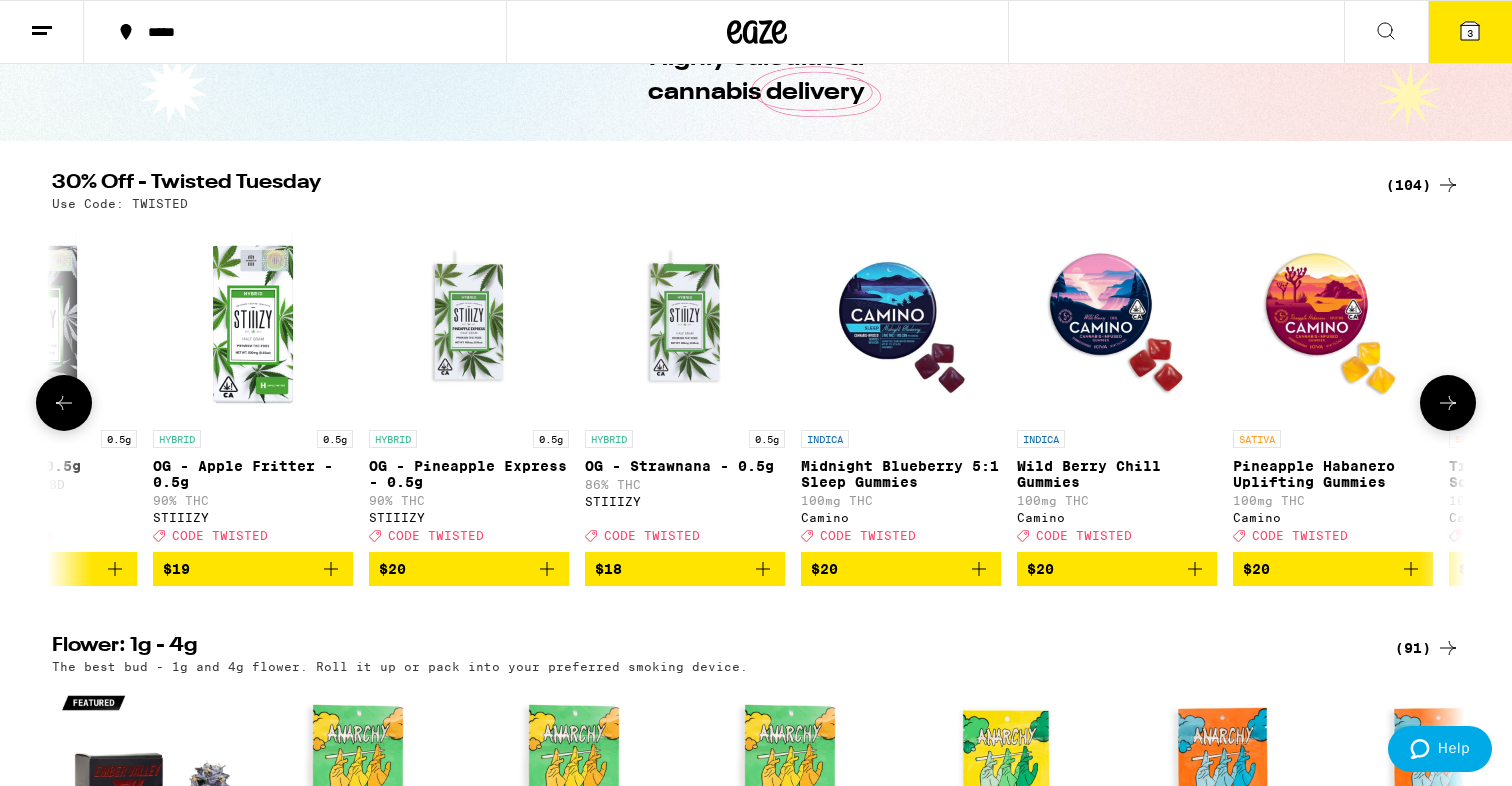 click at bounding box center (1448, 403) 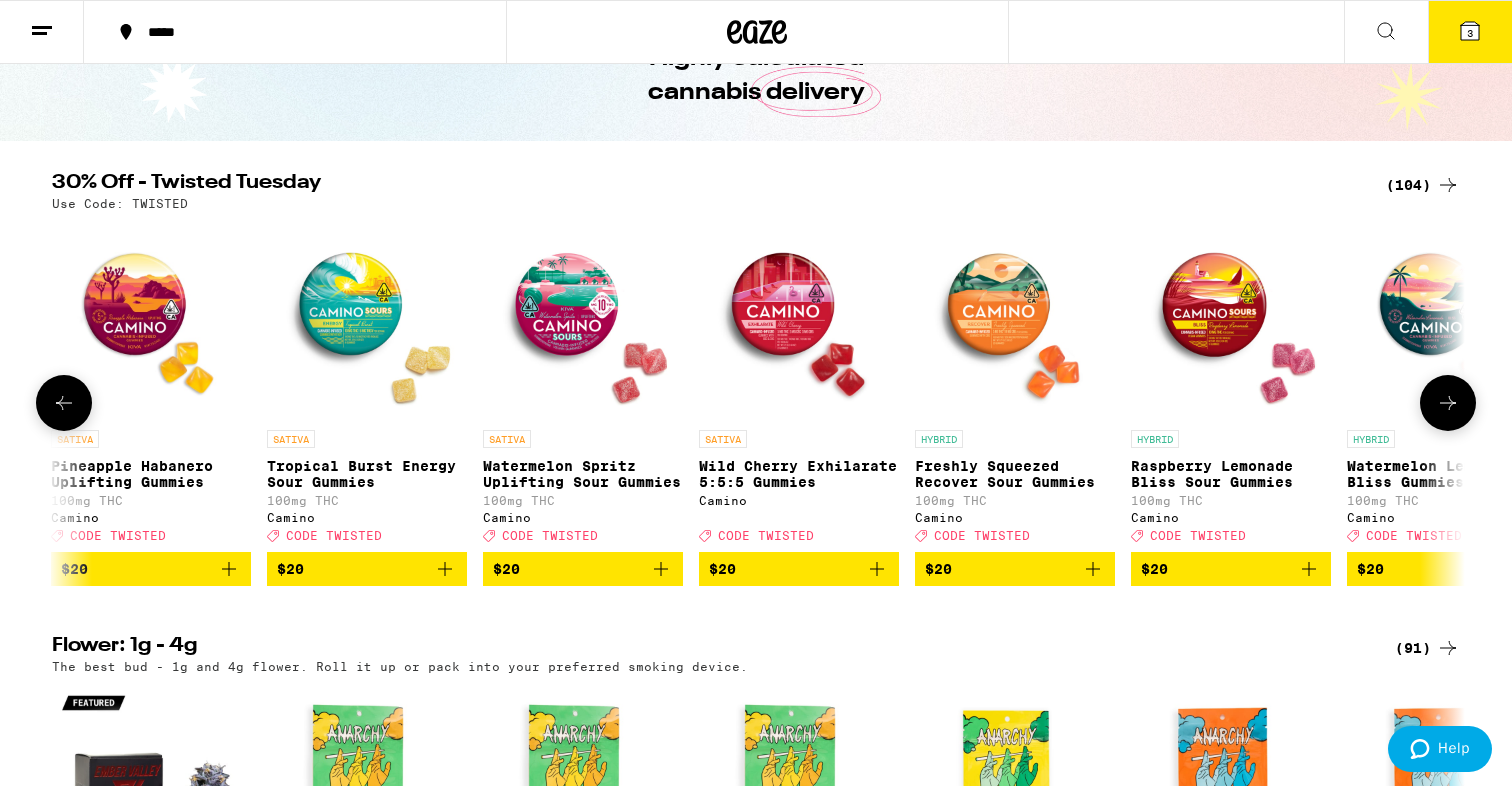 scroll, scrollTop: 0, scrollLeft: 7137, axis: horizontal 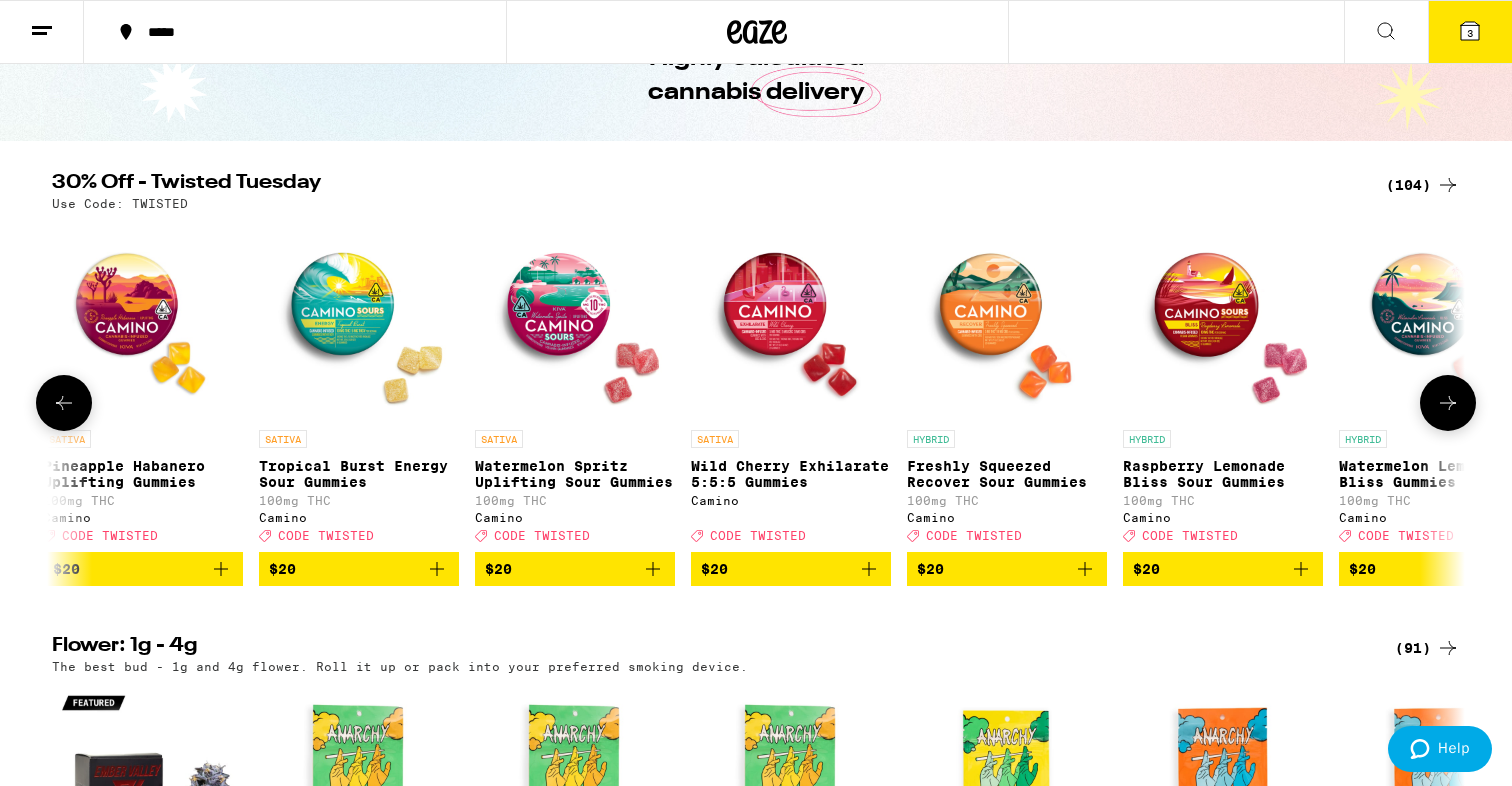 click at bounding box center (1448, 403) 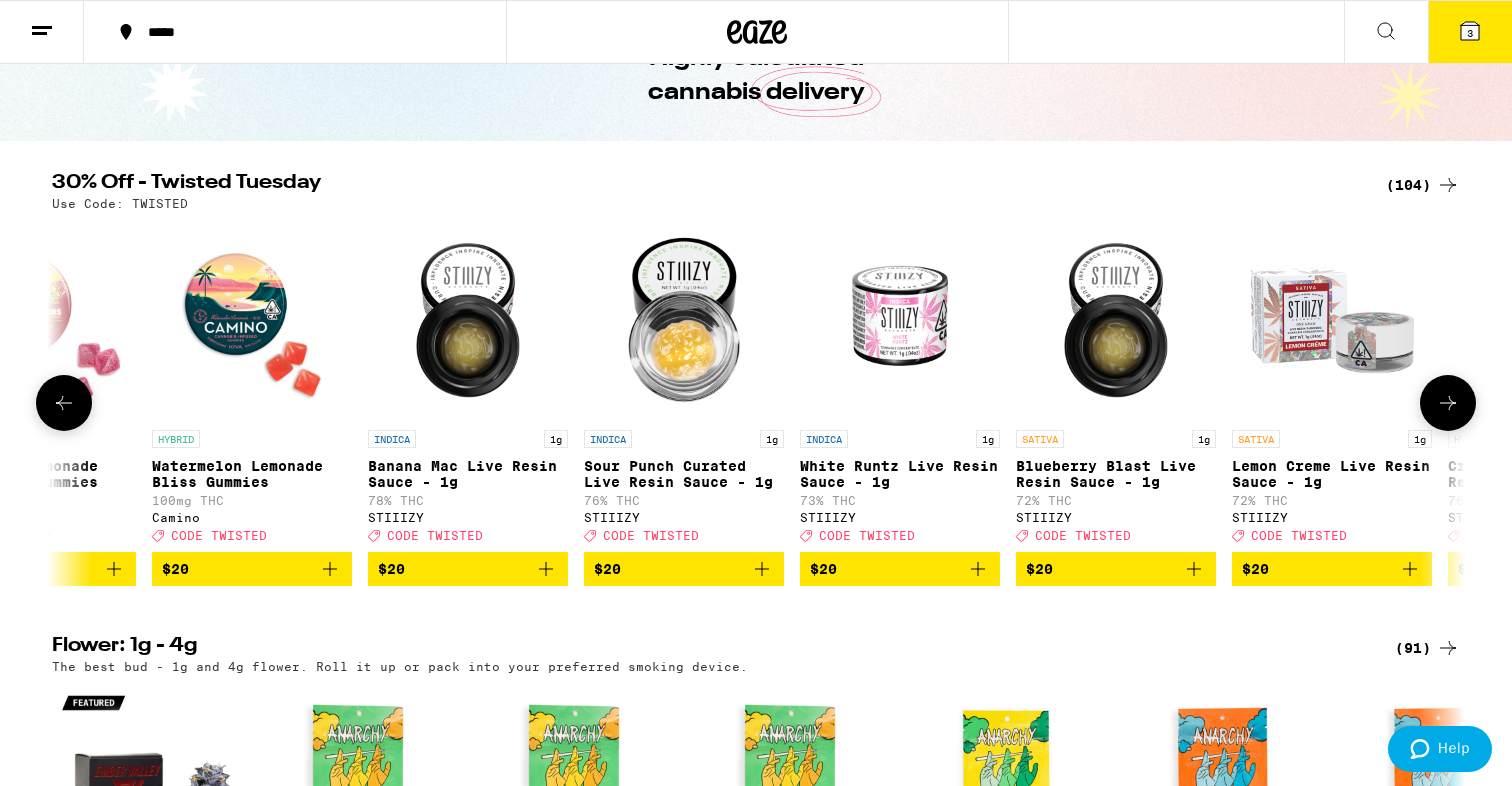 scroll, scrollTop: 0, scrollLeft: 8327, axis: horizontal 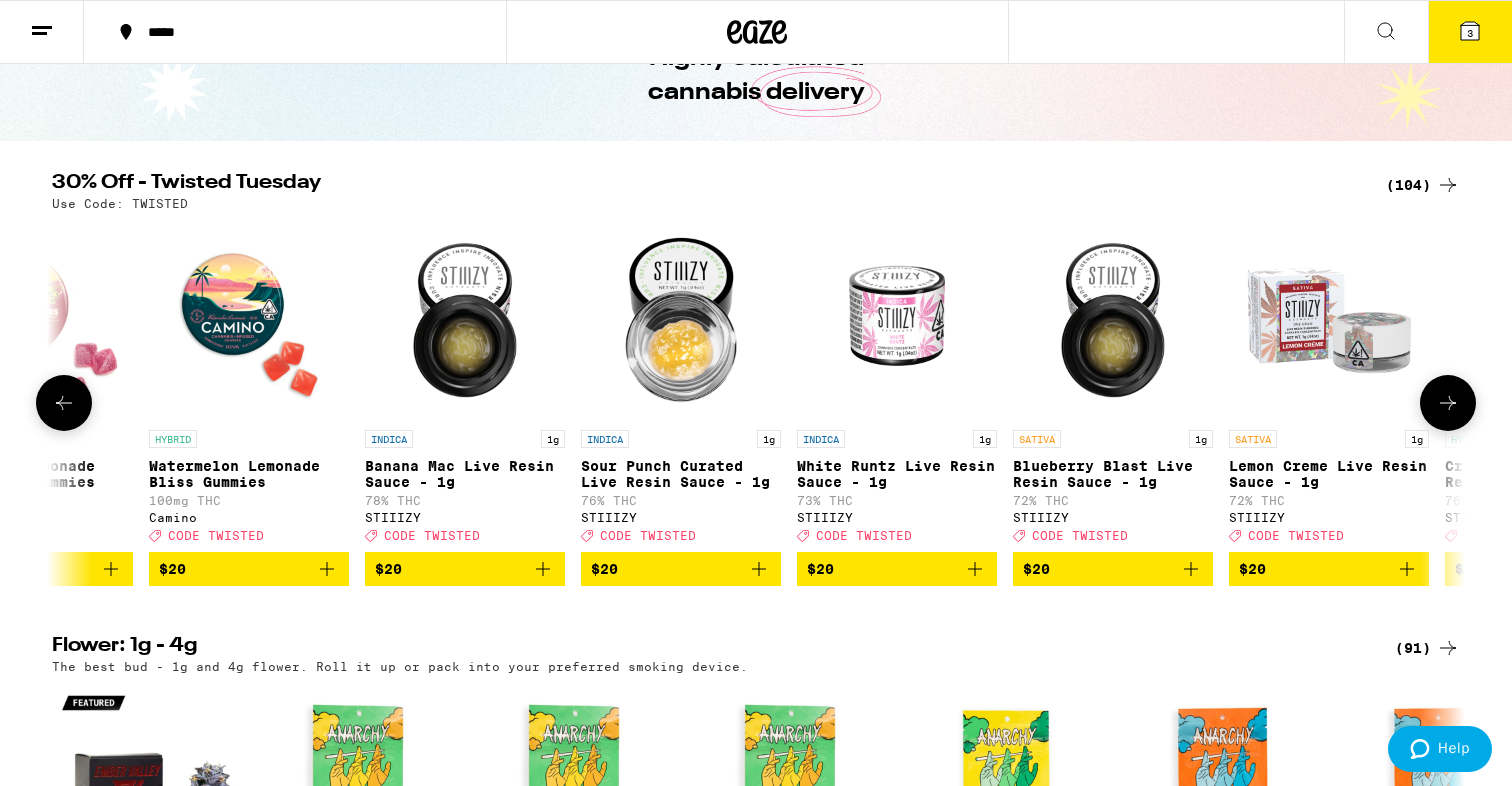 click at bounding box center (1448, 403) 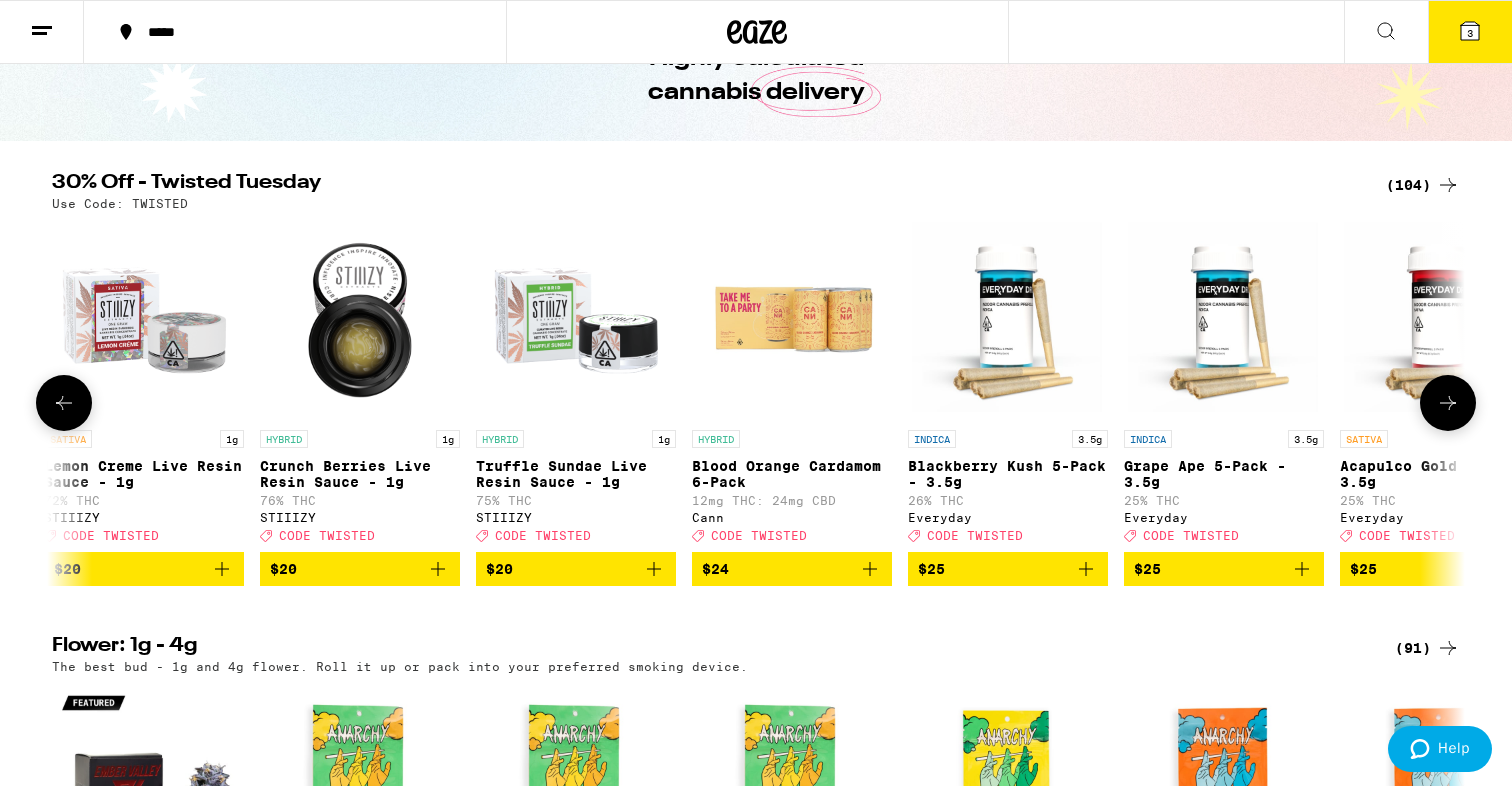scroll, scrollTop: 0, scrollLeft: 9517, axis: horizontal 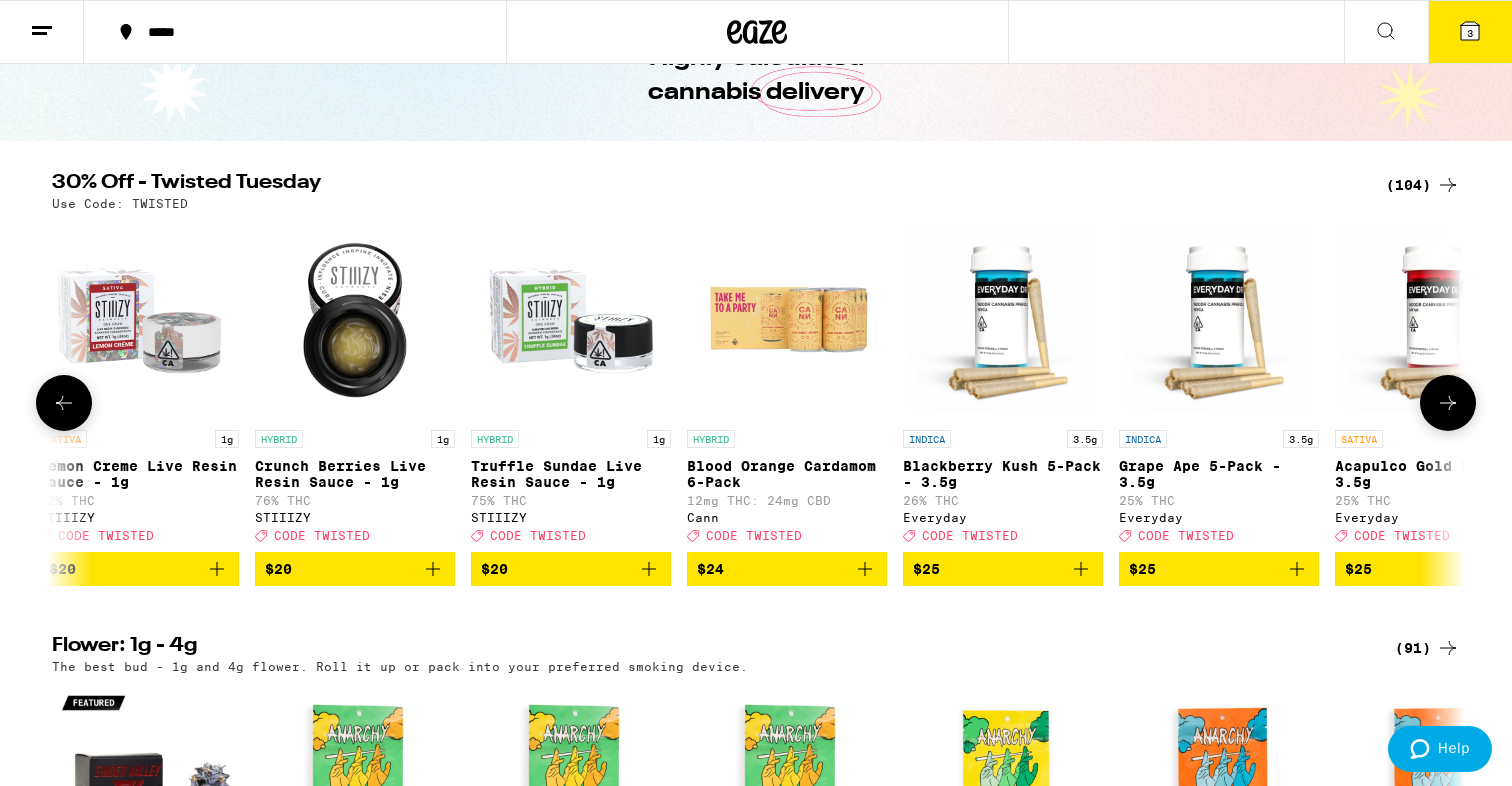 click at bounding box center (1448, 403) 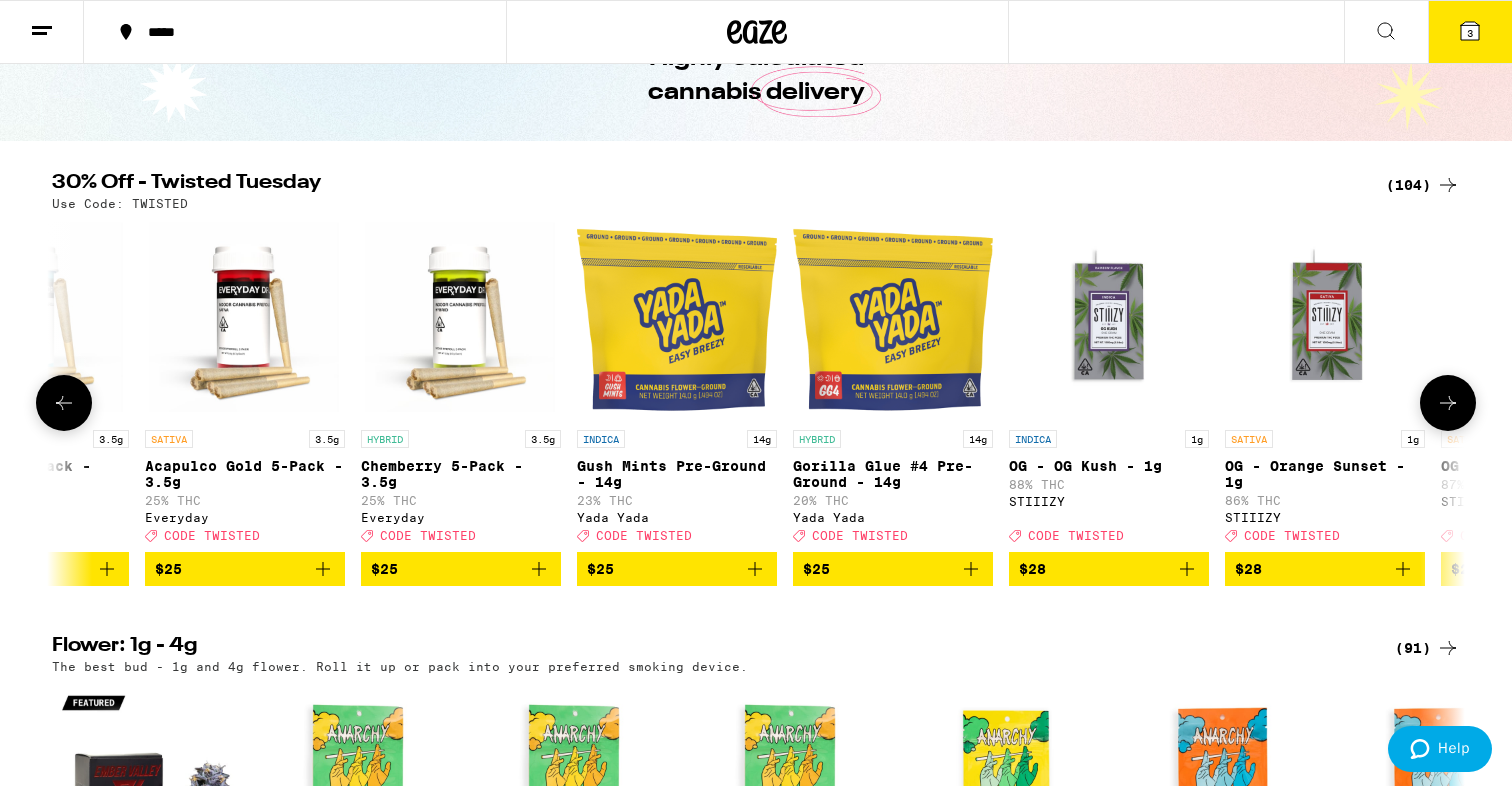 click at bounding box center (1448, 403) 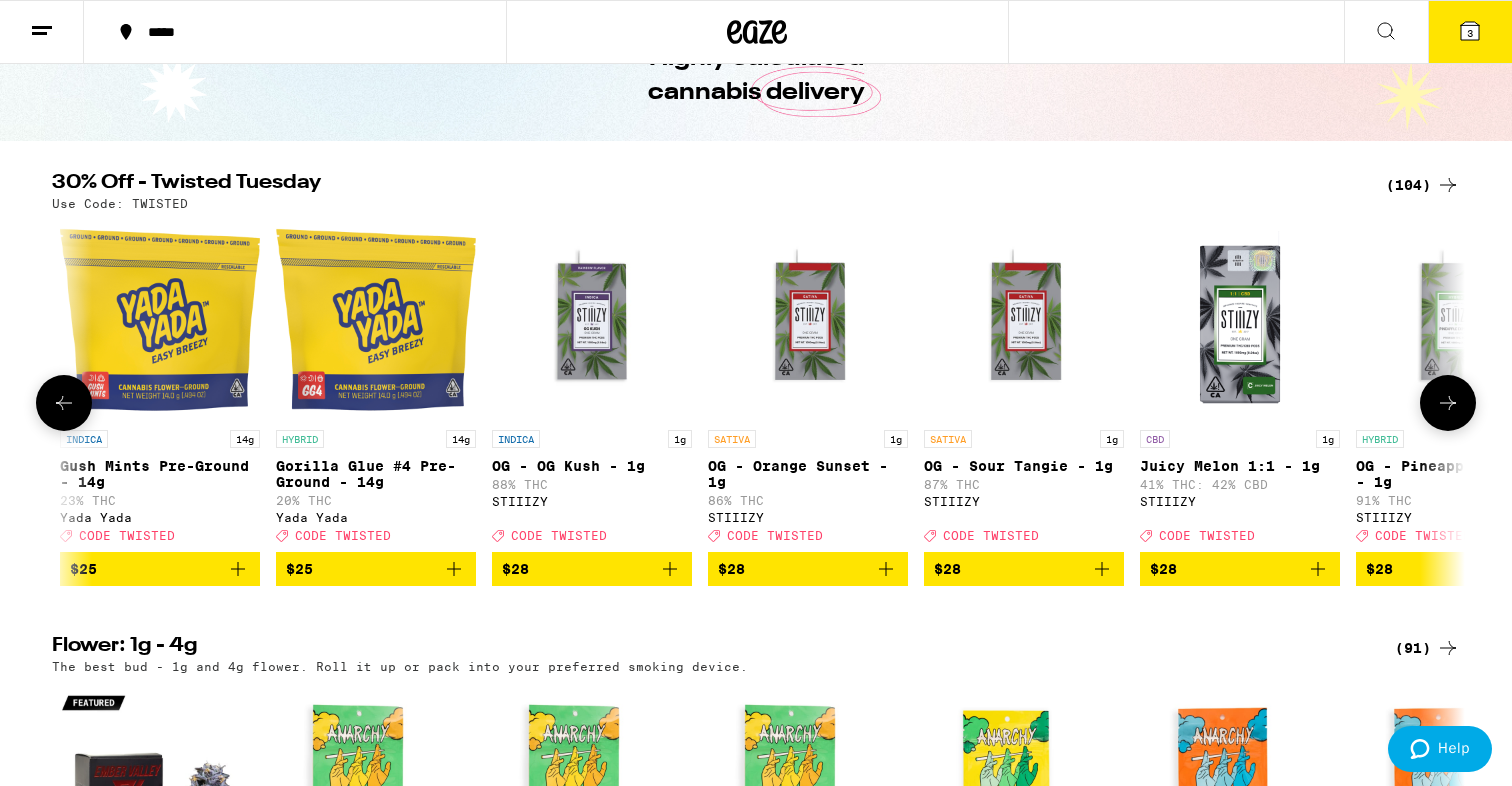 click at bounding box center (1448, 403) 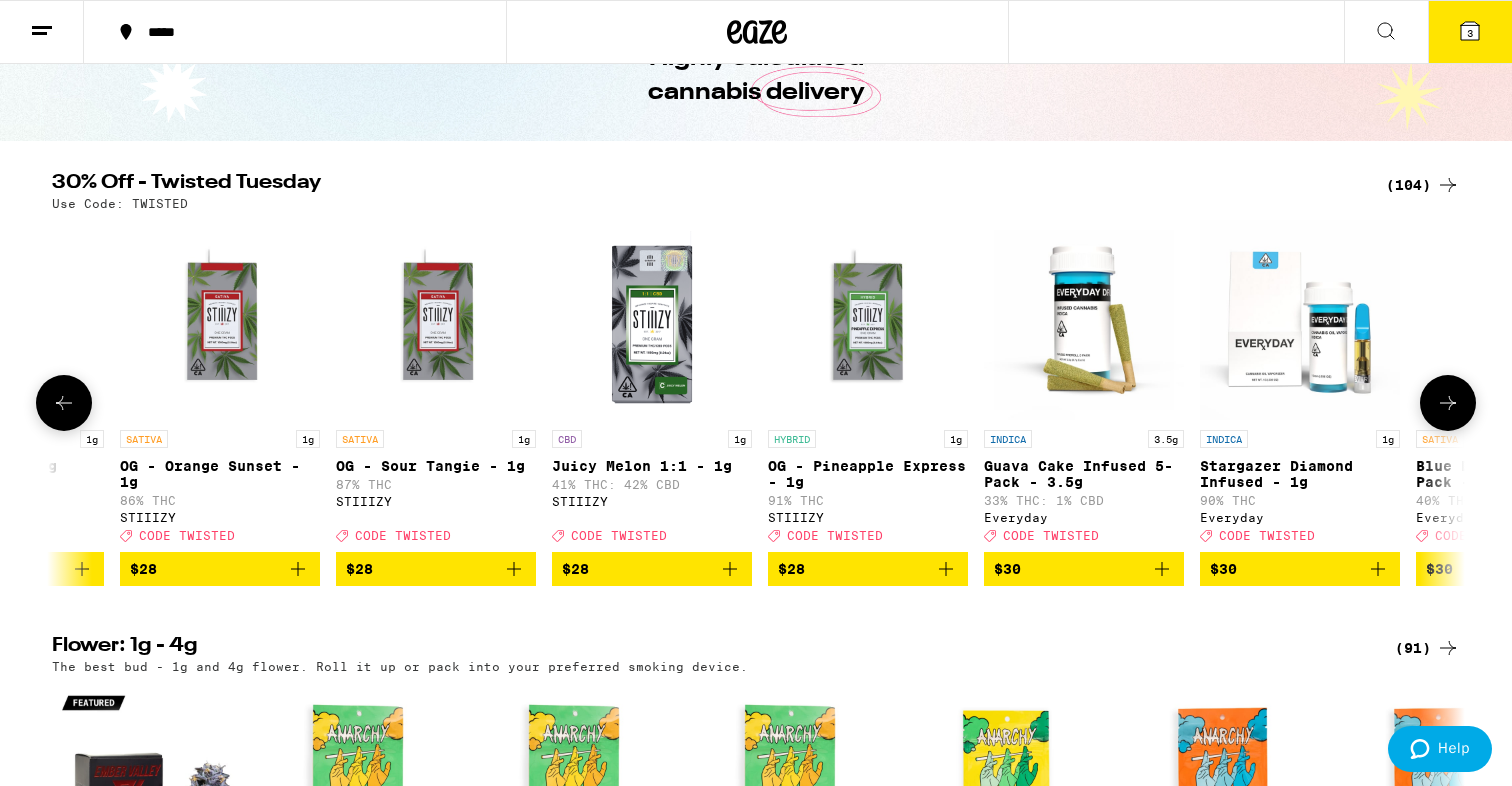 click at bounding box center (1448, 403) 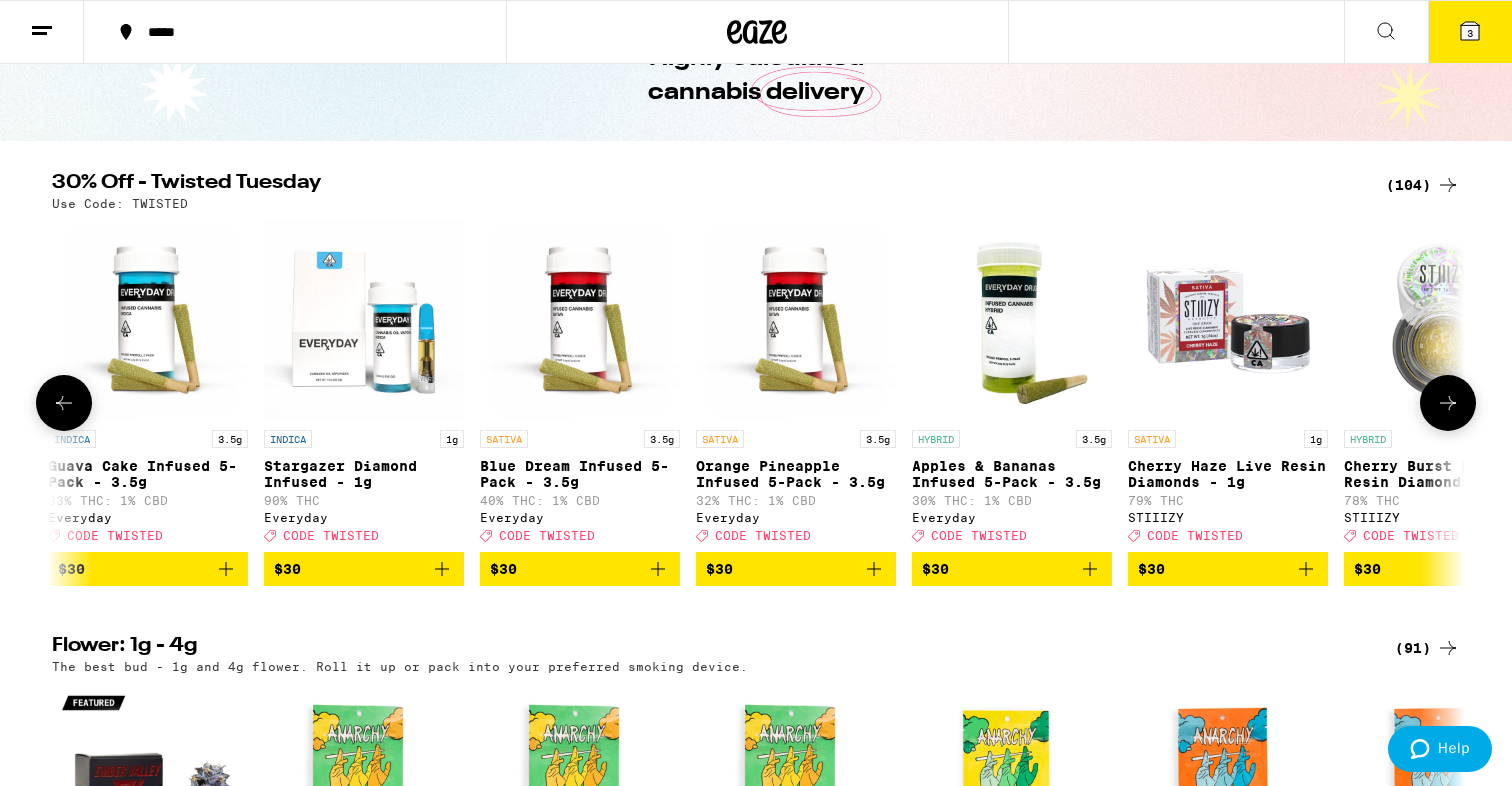 click at bounding box center [1448, 403] 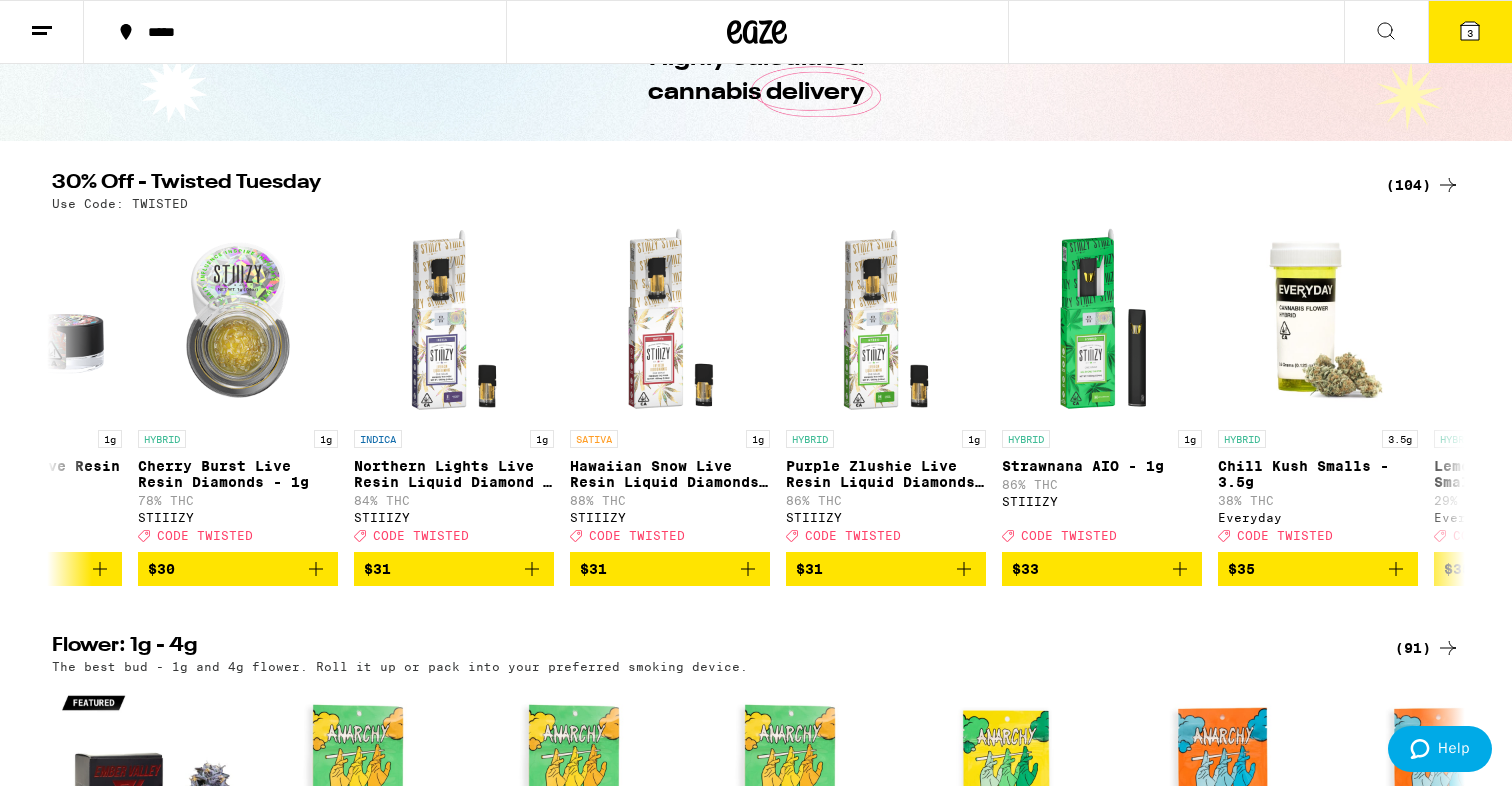 scroll, scrollTop: 0, scrollLeft: 13981, axis: horizontal 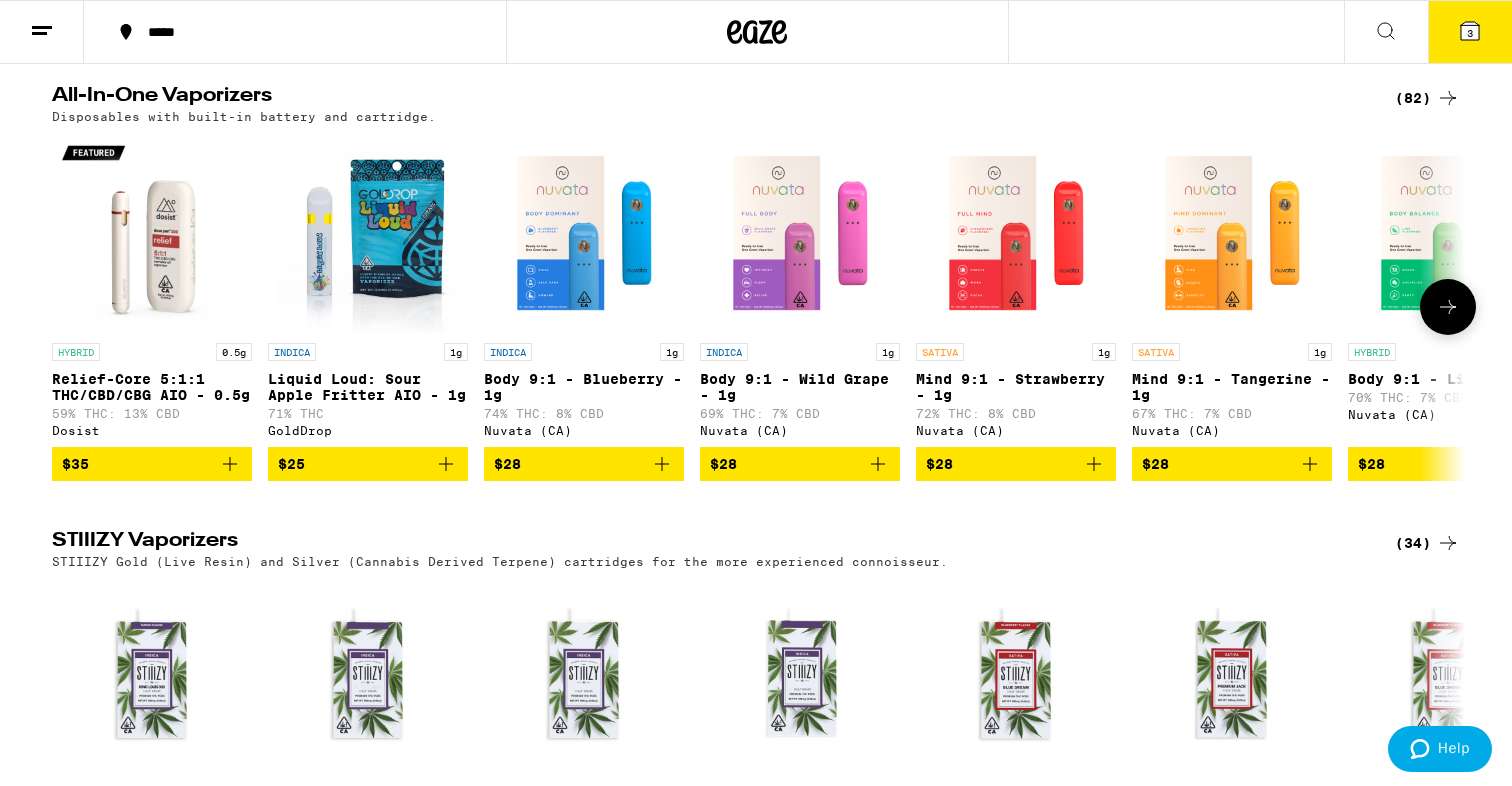 click at bounding box center (1448, 307) 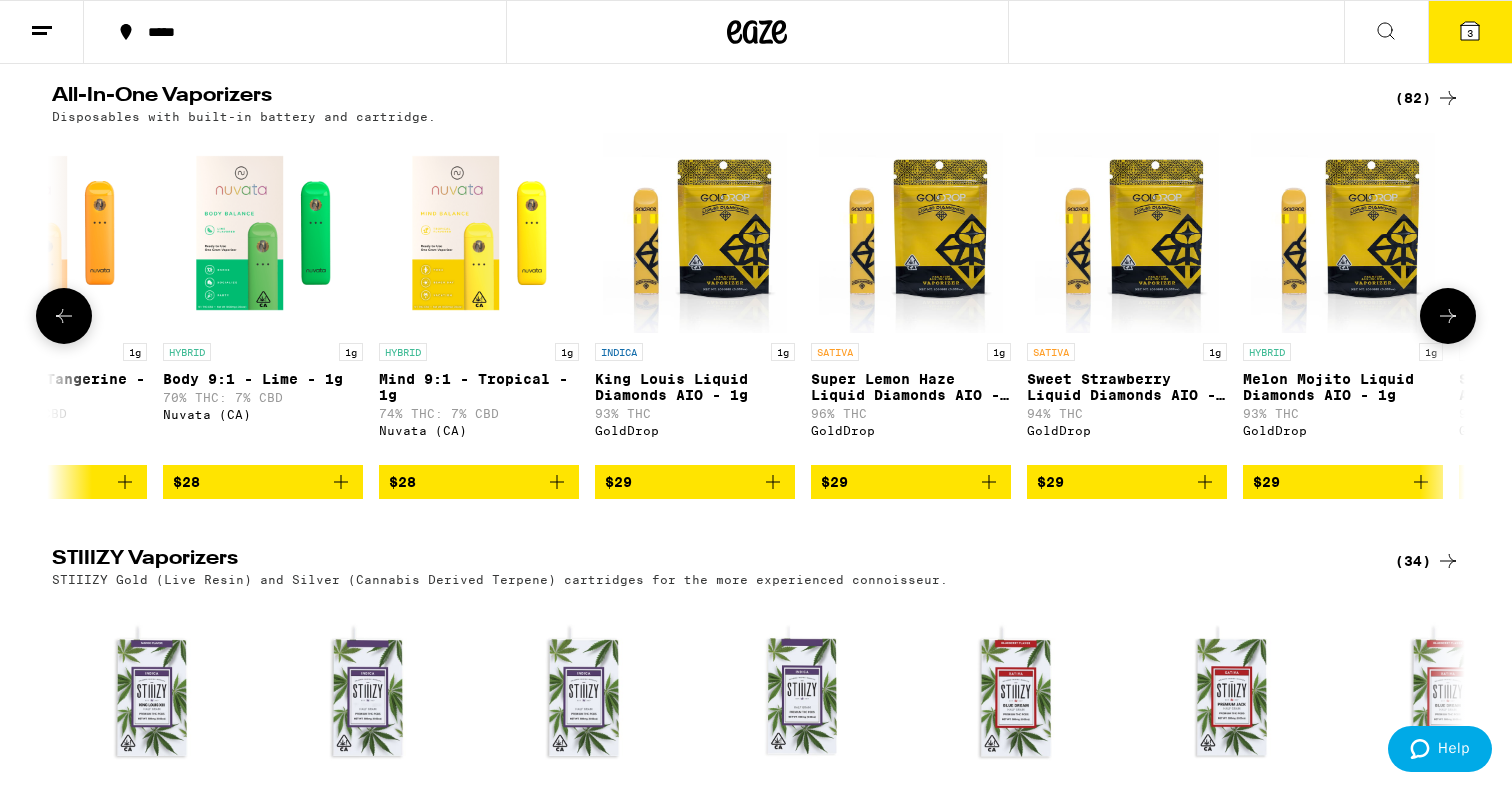 scroll, scrollTop: 0, scrollLeft: 1190, axis: horizontal 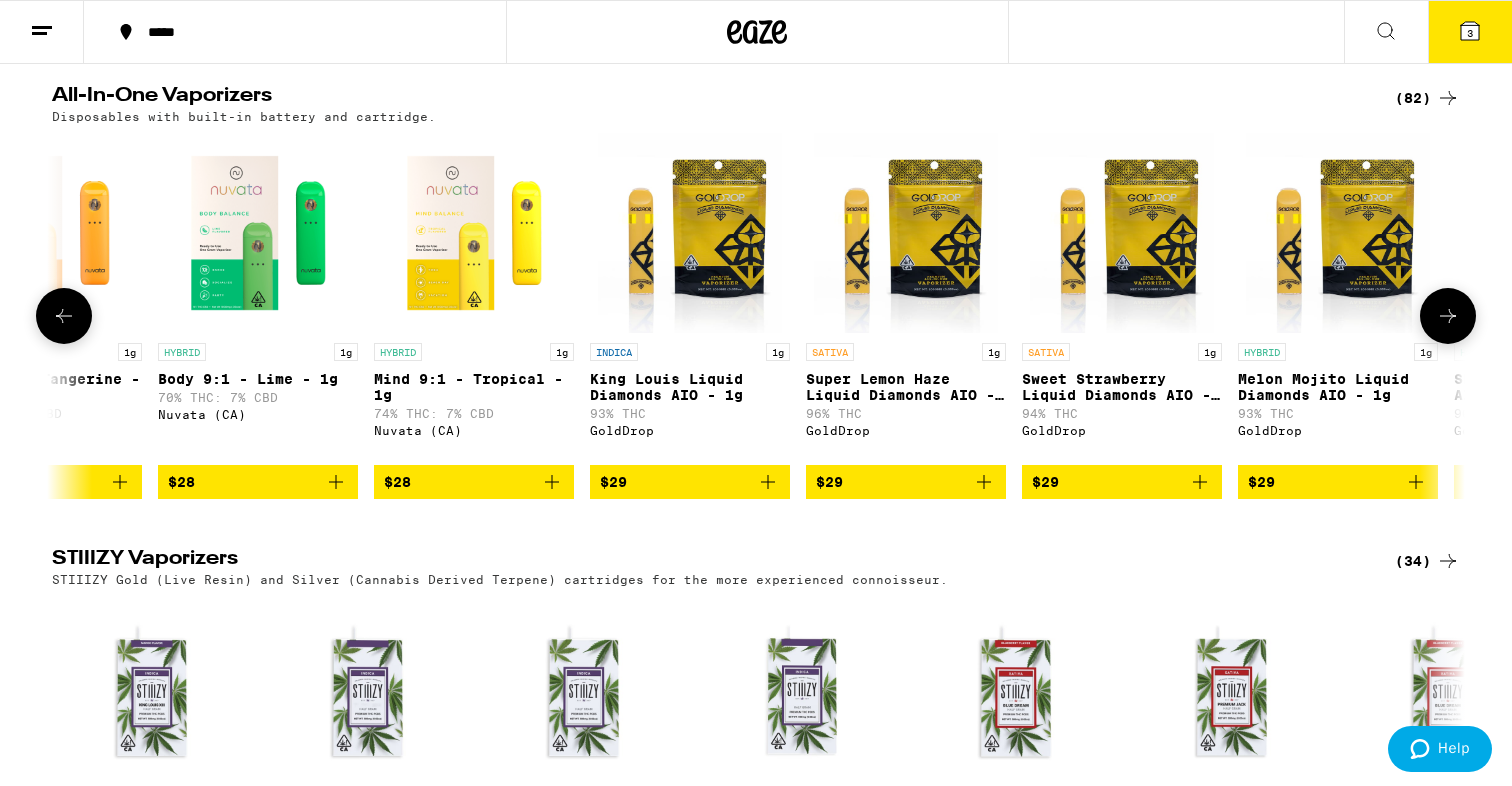 click at bounding box center (1448, 316) 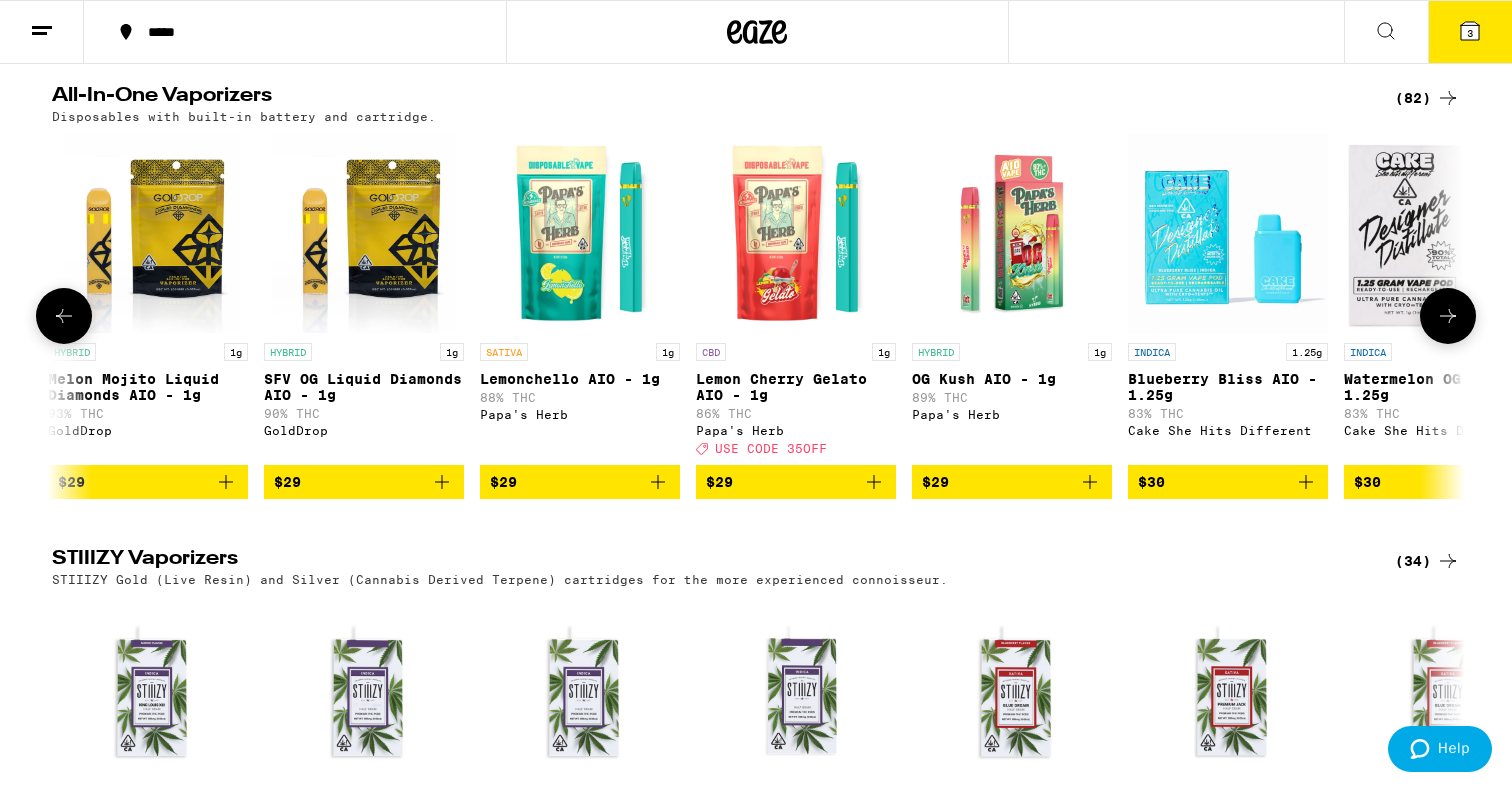 click at bounding box center [1448, 316] 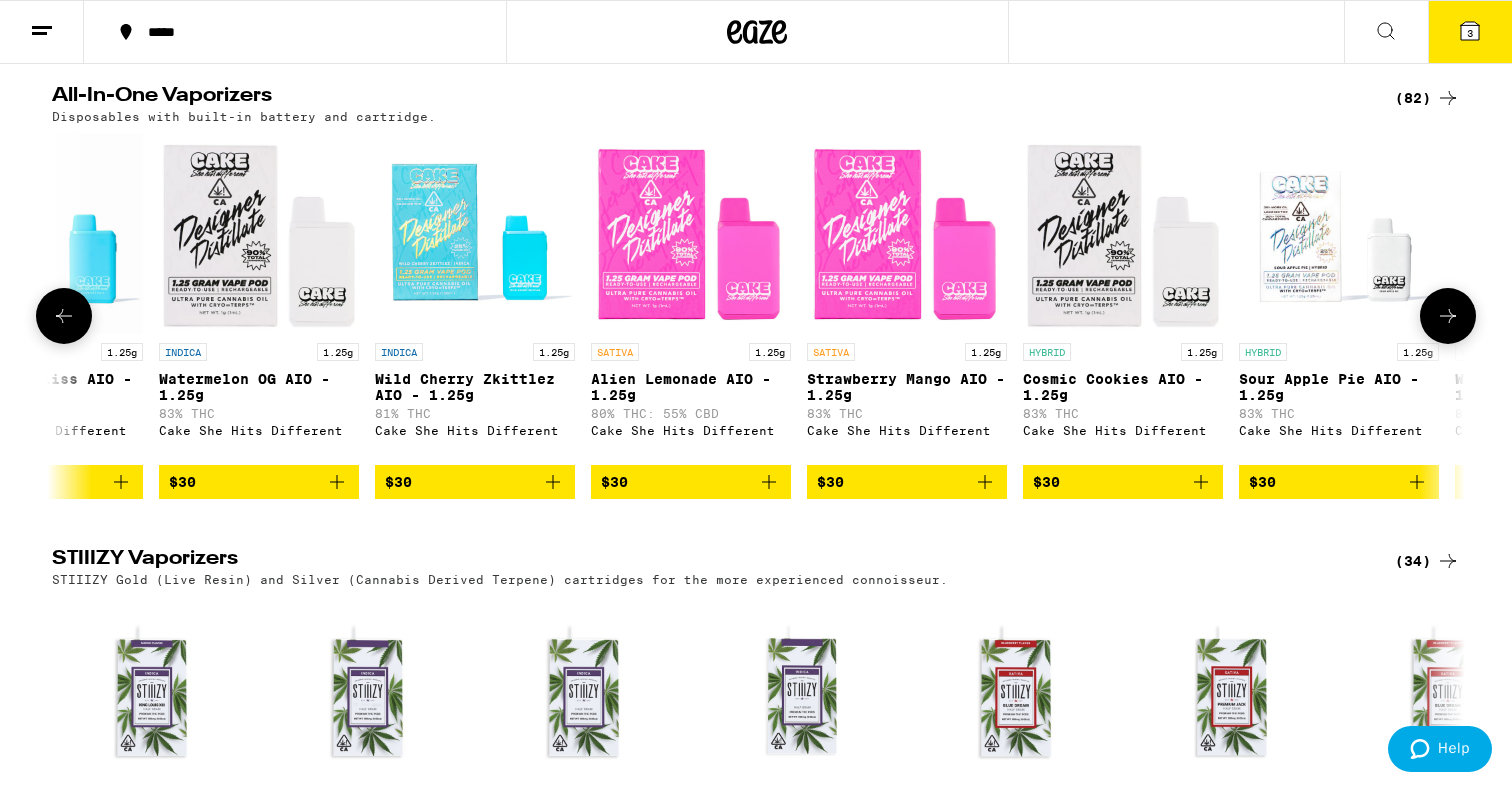 scroll, scrollTop: 0, scrollLeft: 3570, axis: horizontal 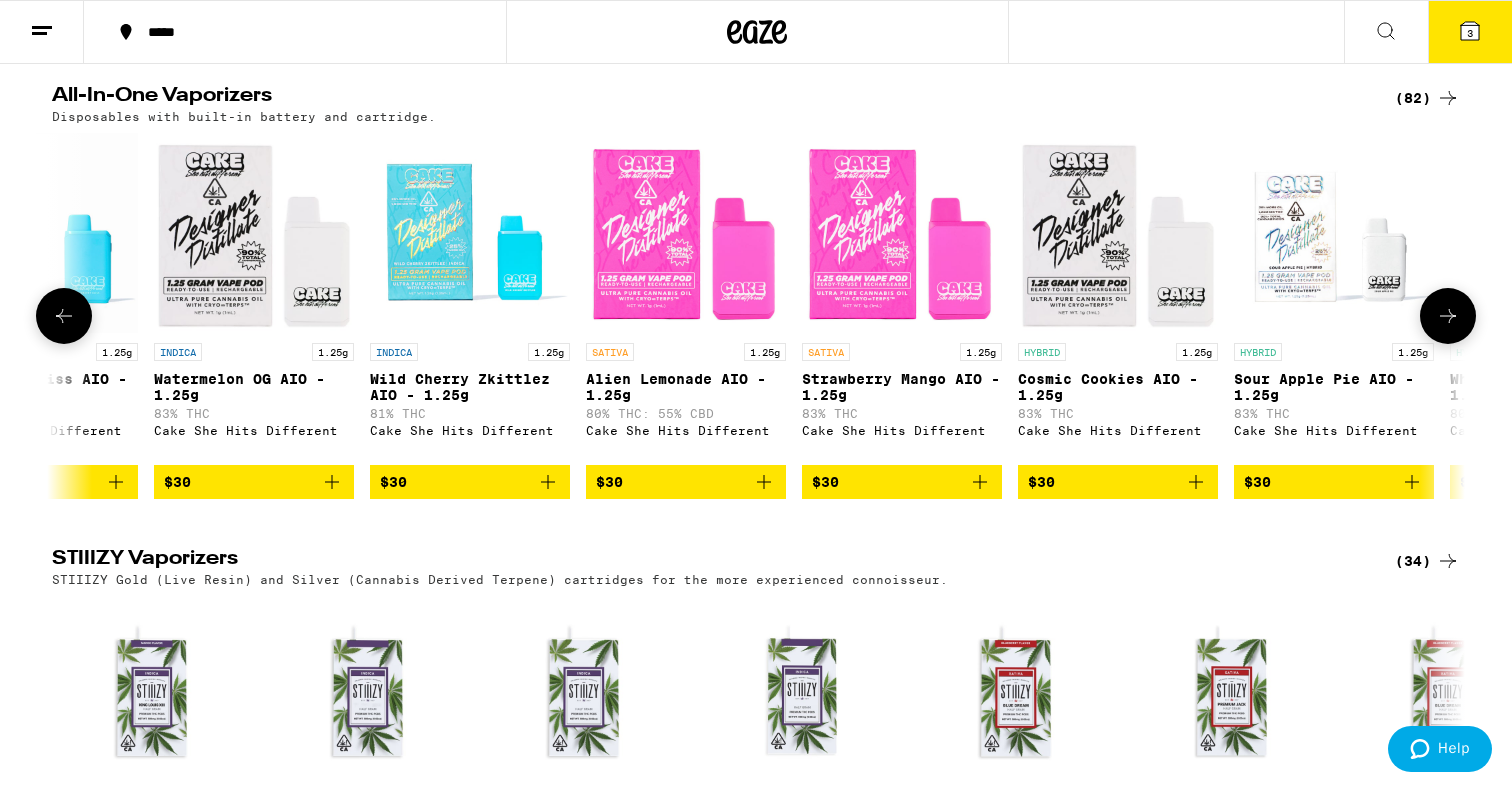 click at bounding box center [1448, 316] 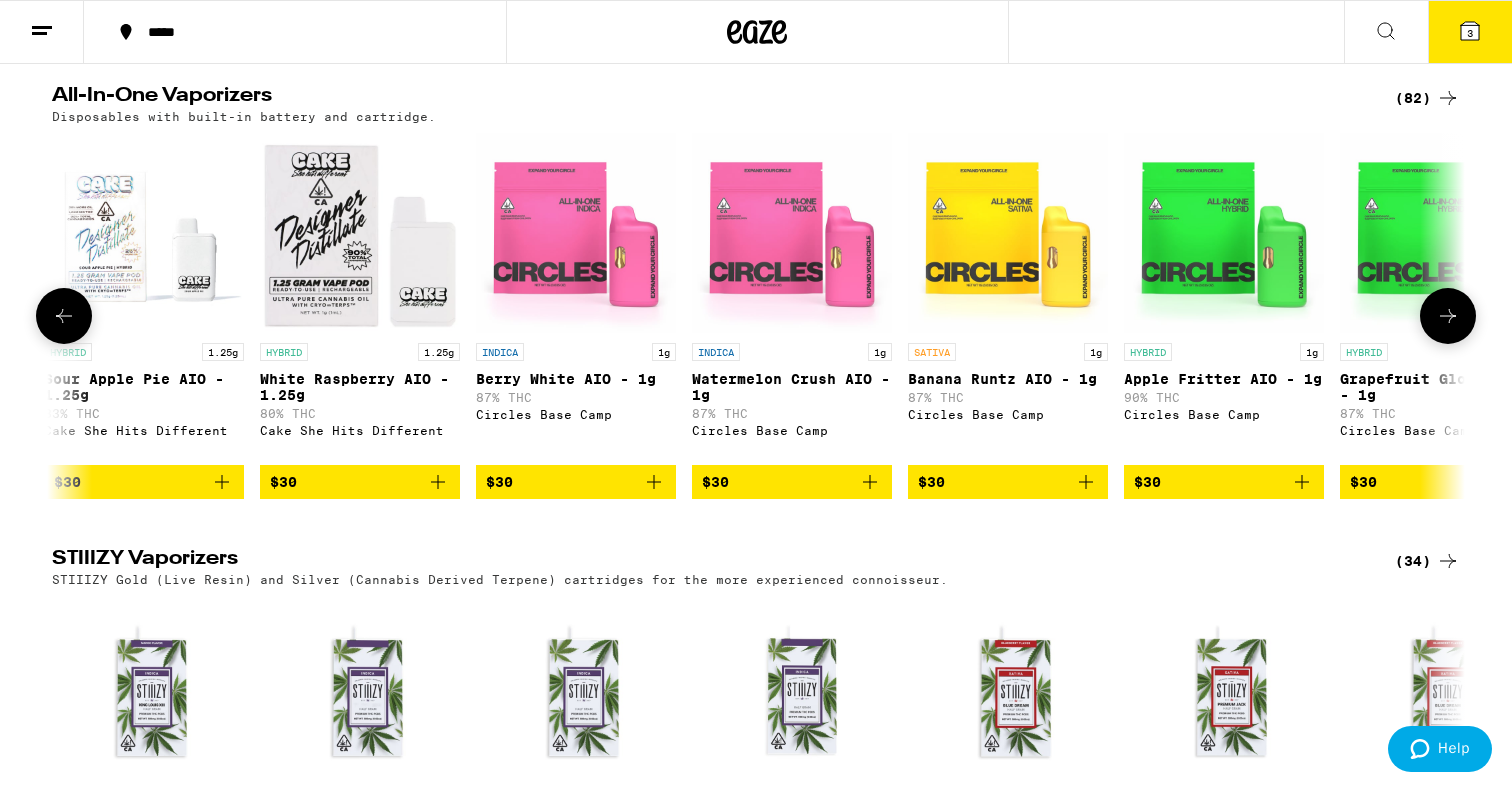 click at bounding box center [1448, 316] 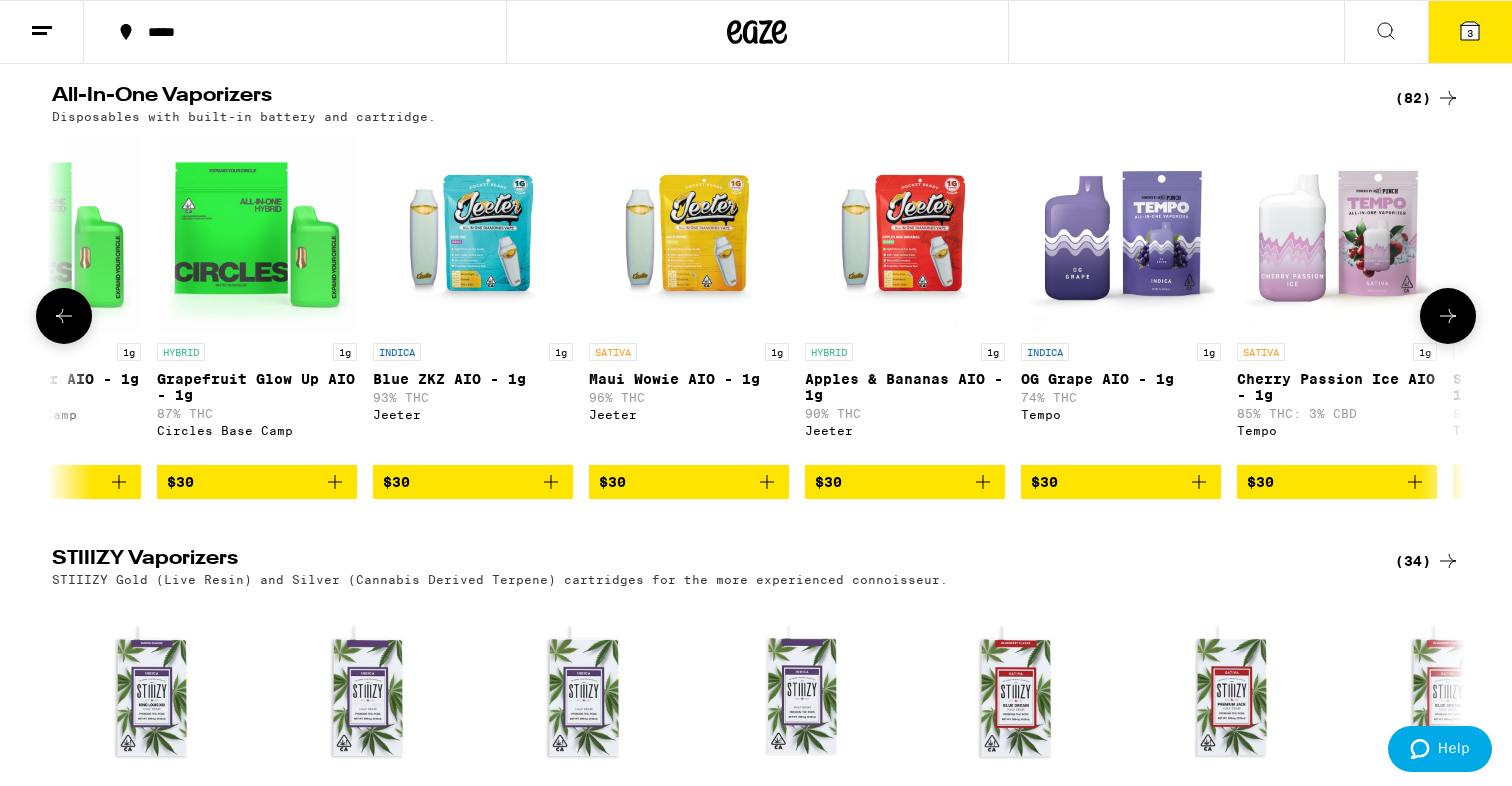 scroll, scrollTop: 0, scrollLeft: 5950, axis: horizontal 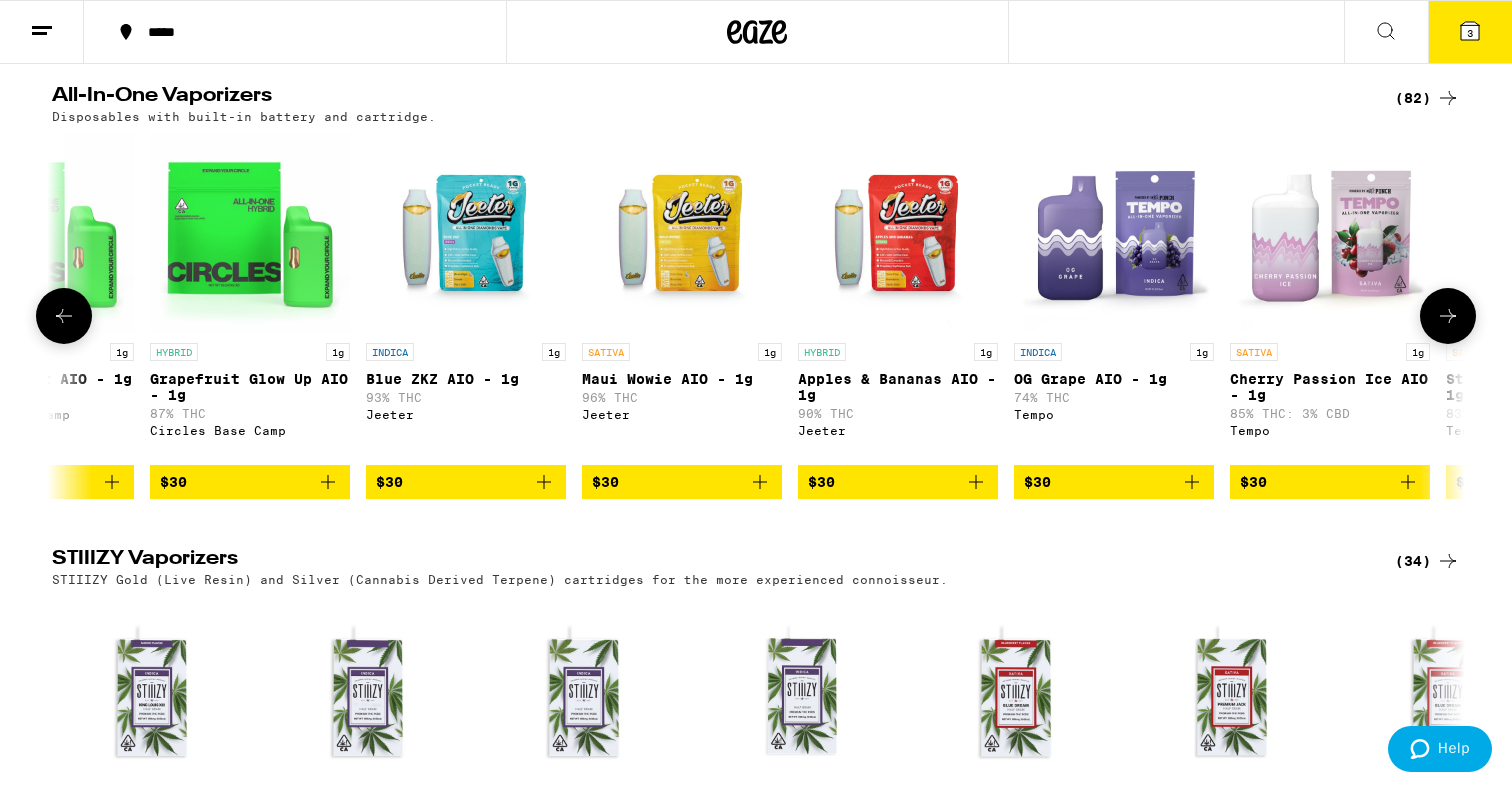 click at bounding box center [1448, 316] 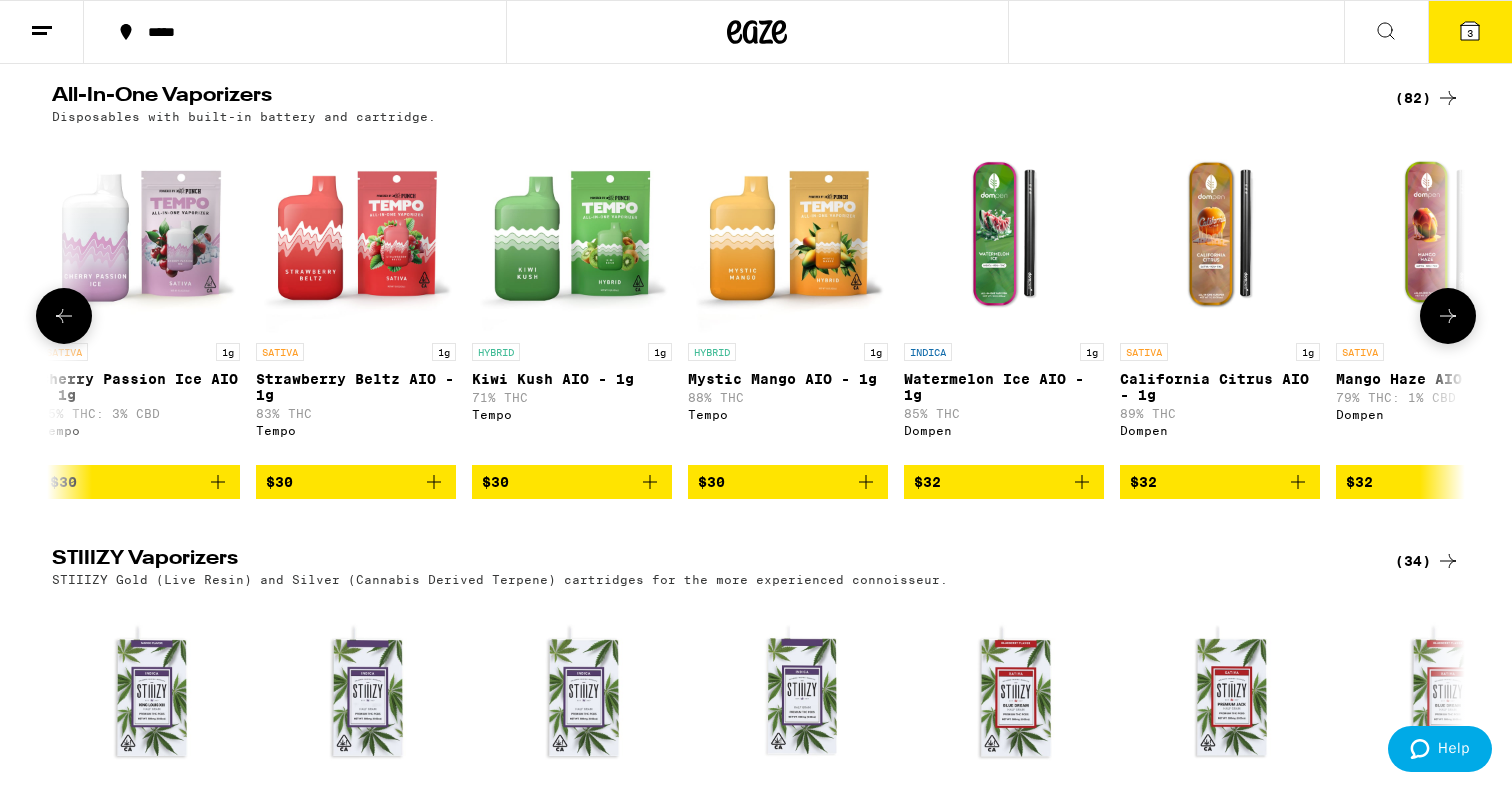 click at bounding box center (1448, 316) 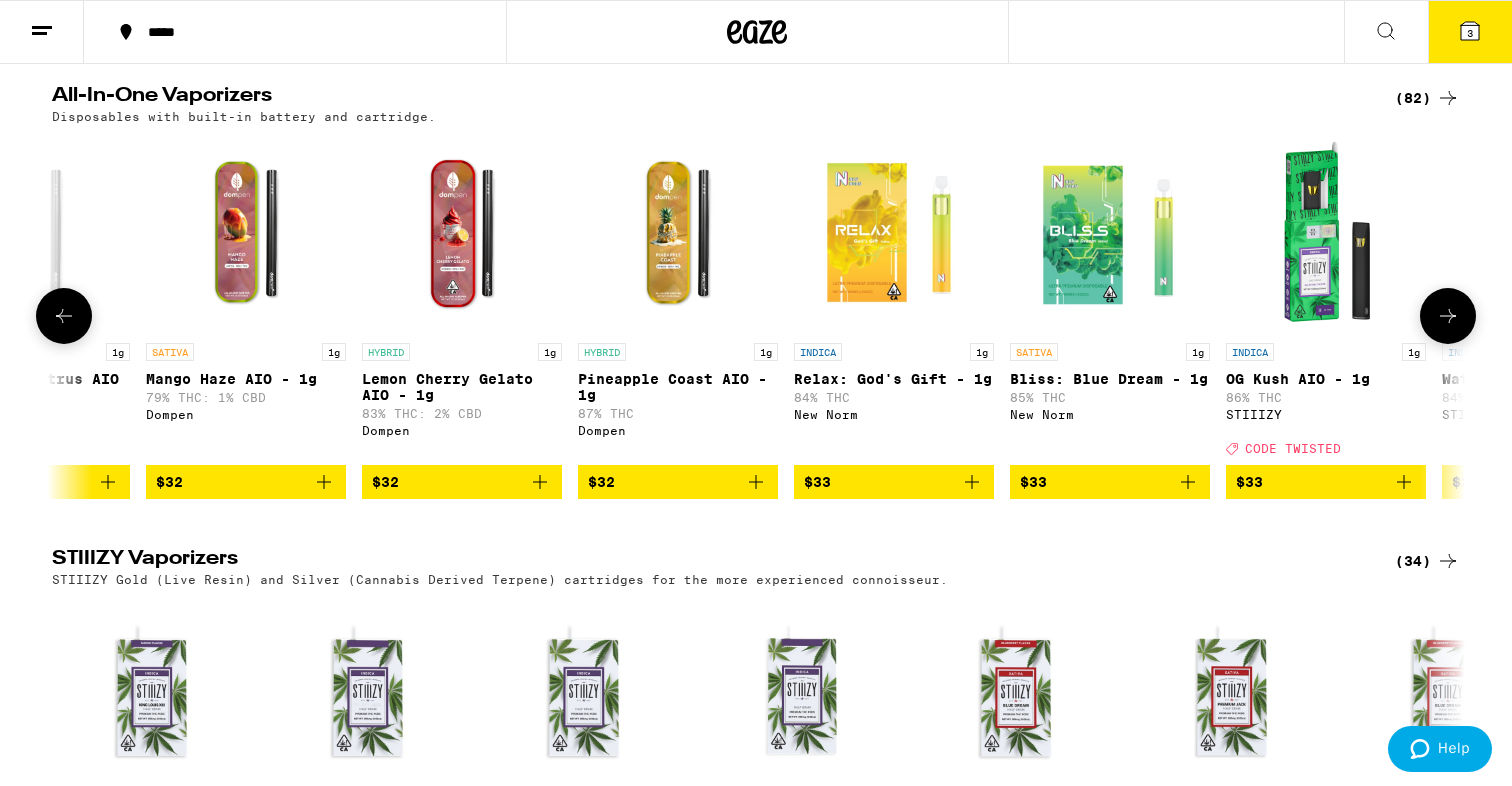 click at bounding box center [1448, 316] 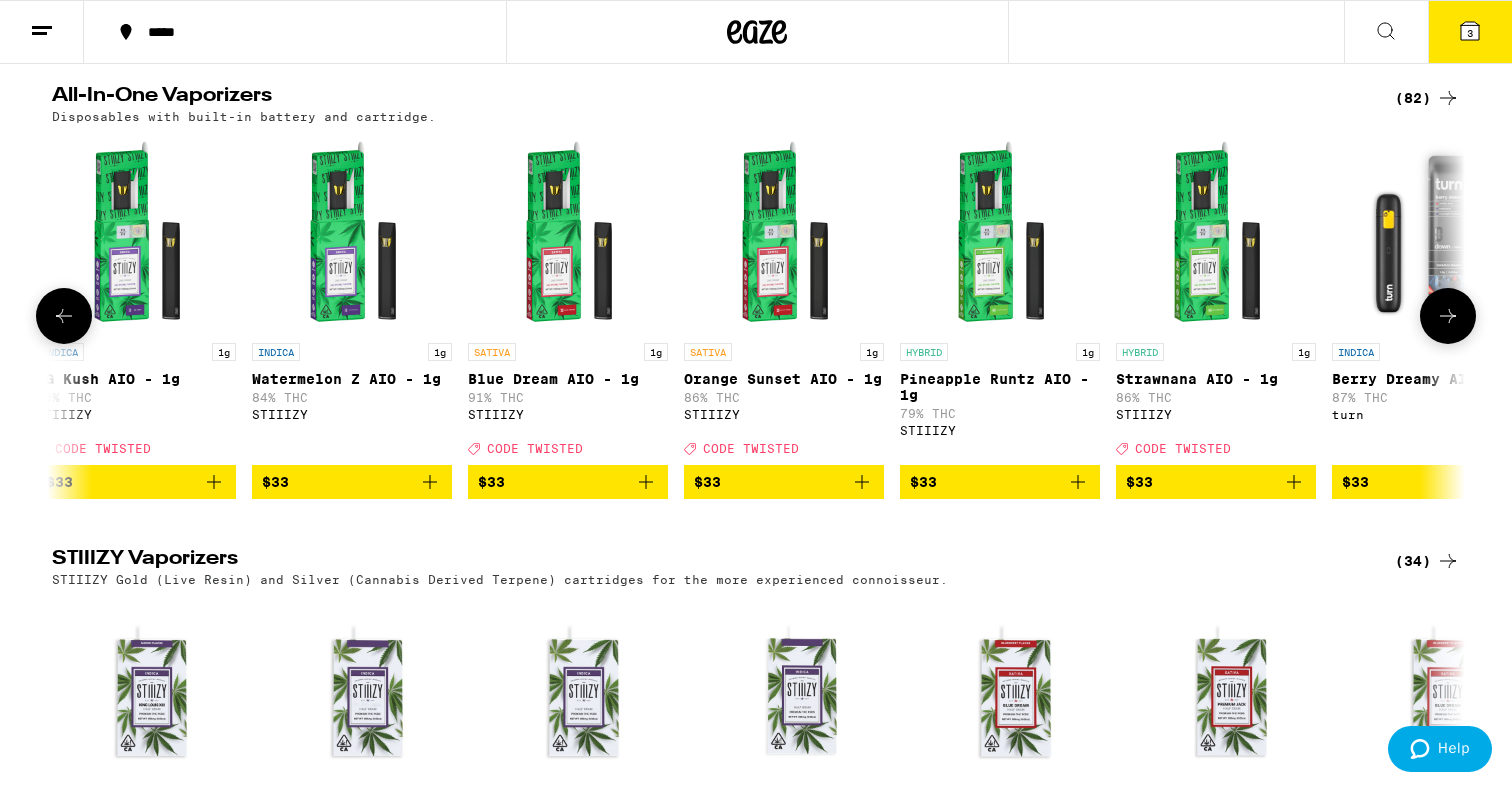 click at bounding box center [1448, 316] 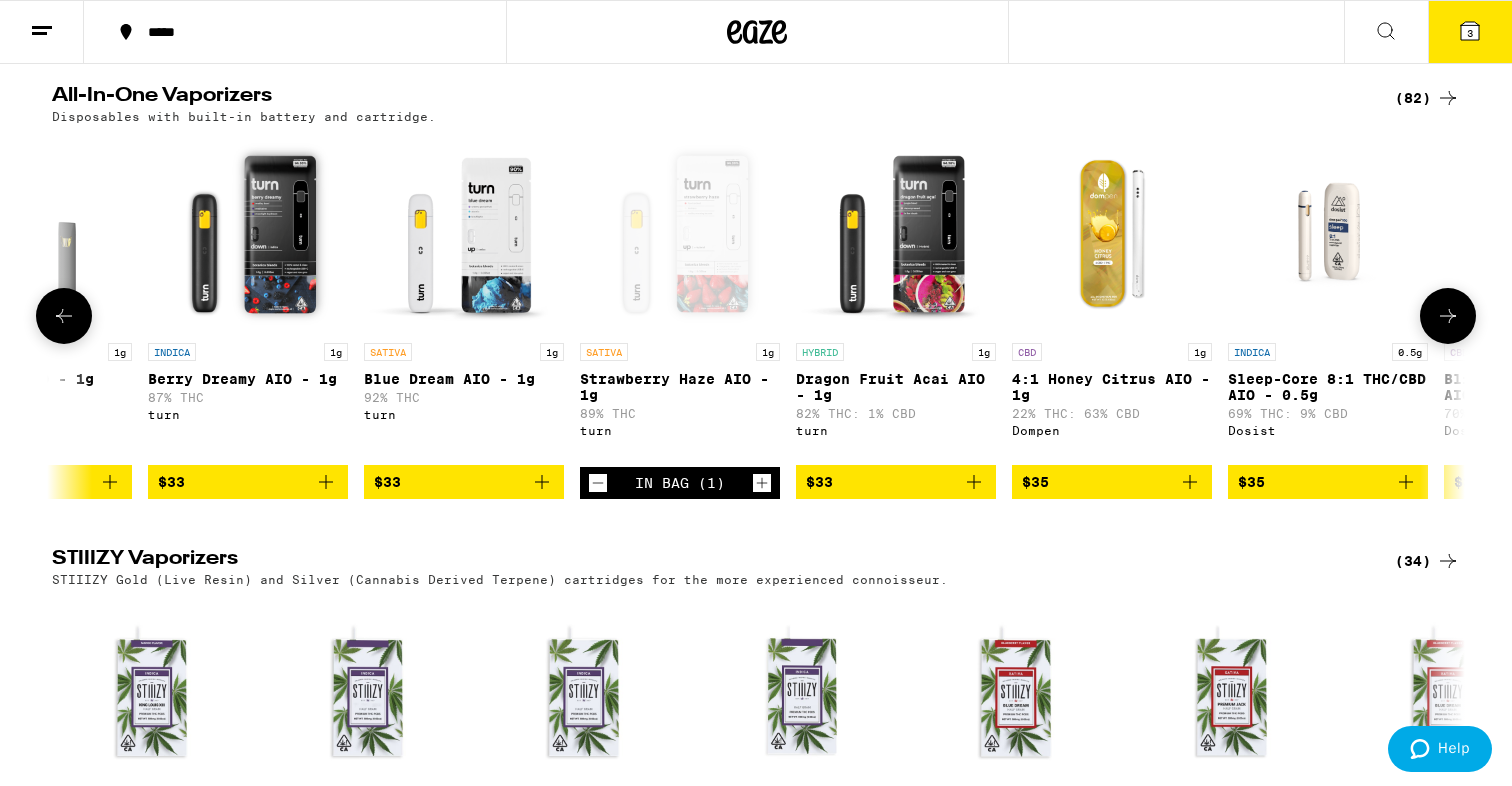 scroll, scrollTop: 0, scrollLeft: 10710, axis: horizontal 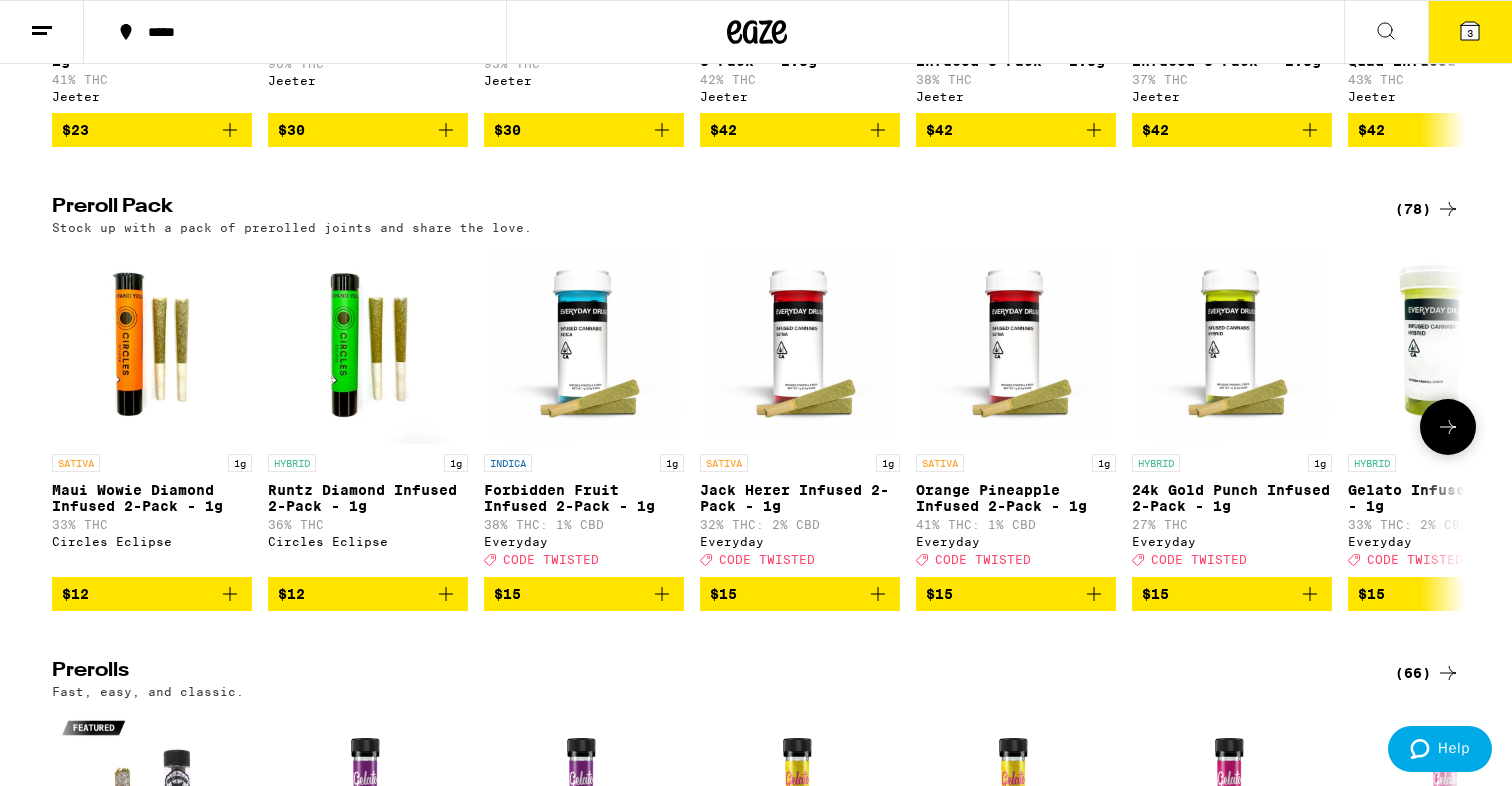 click 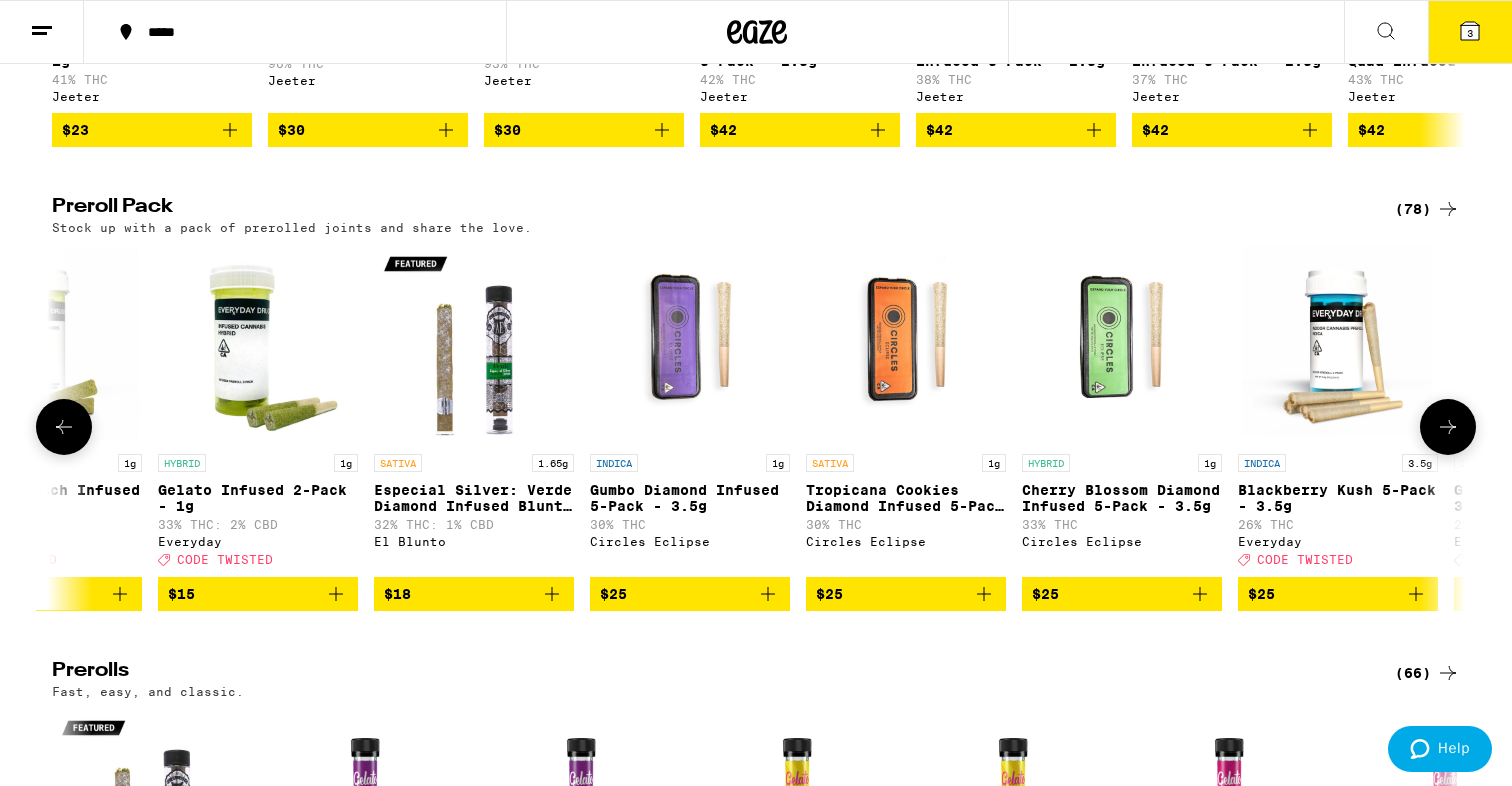 click 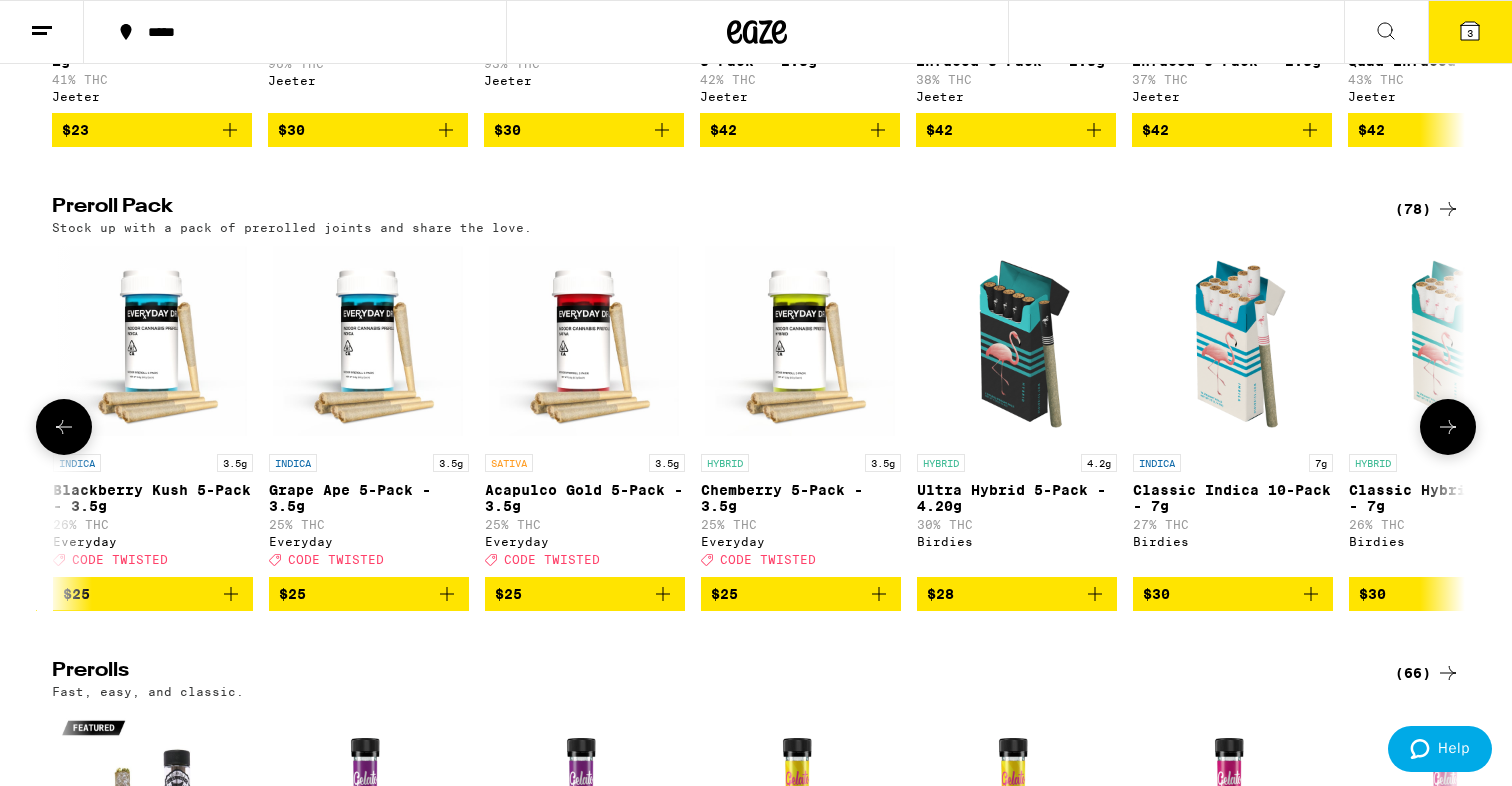 scroll, scrollTop: 0, scrollLeft: 2380, axis: horizontal 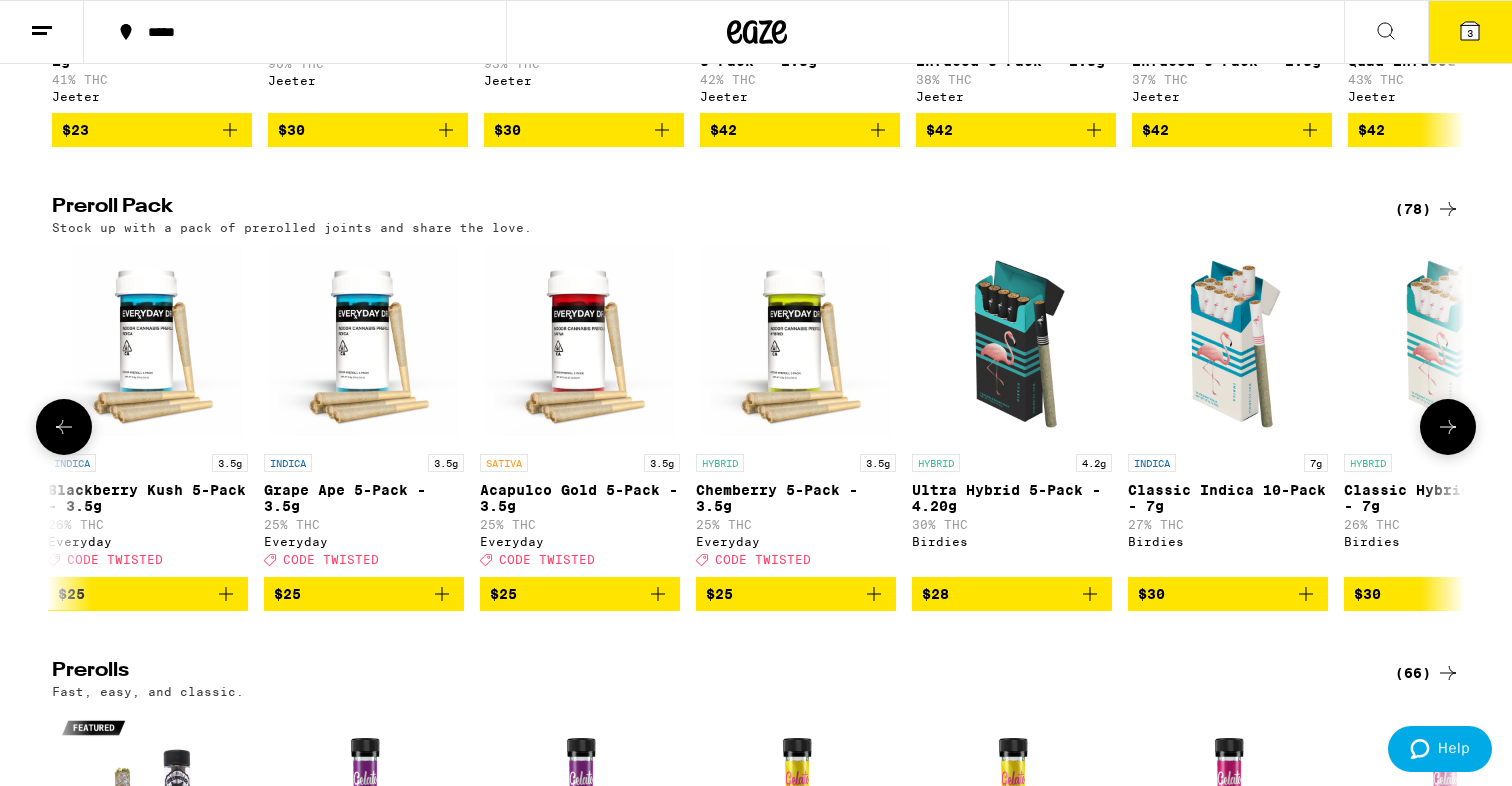 click 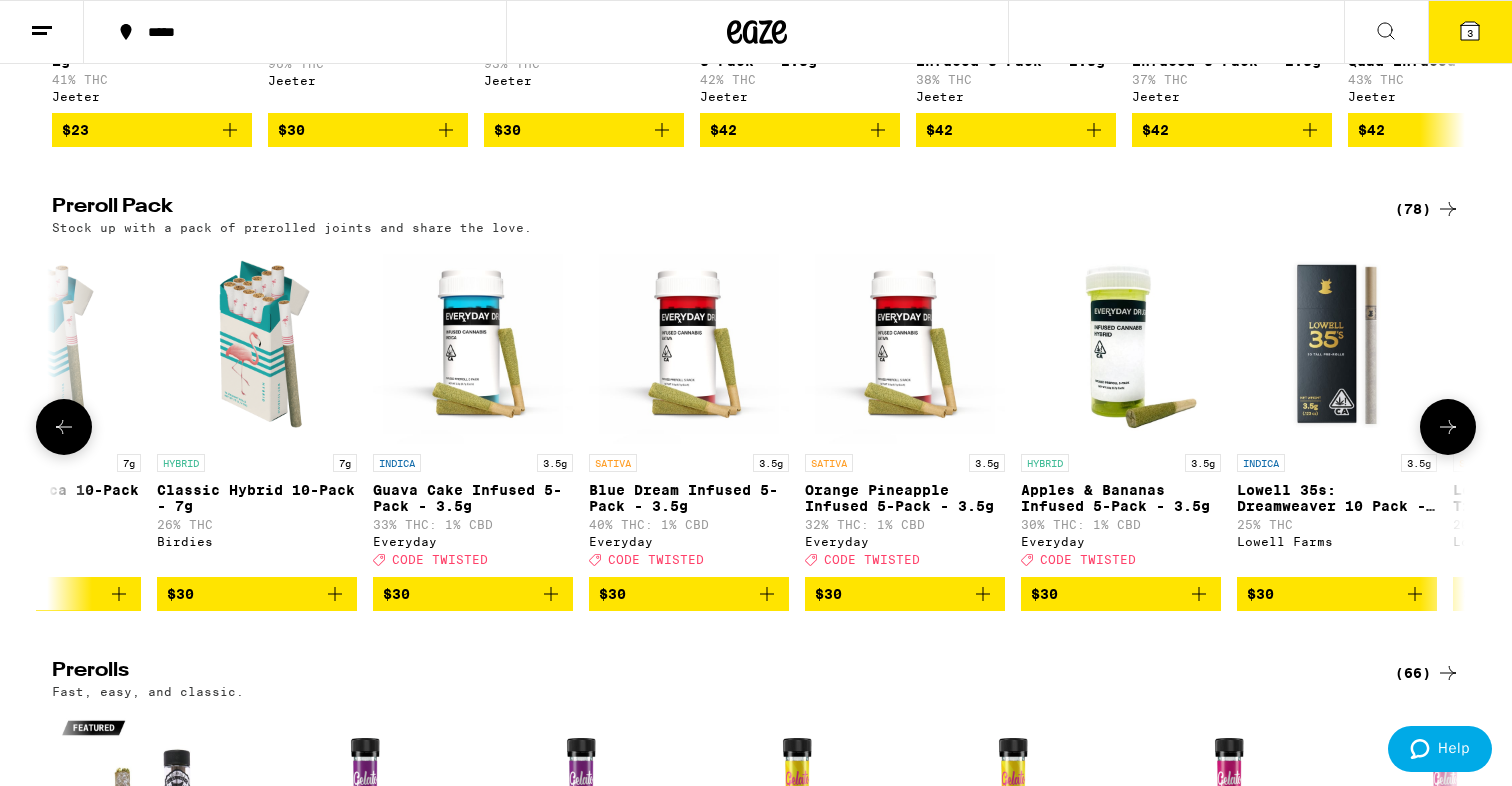 scroll, scrollTop: 0, scrollLeft: 3570, axis: horizontal 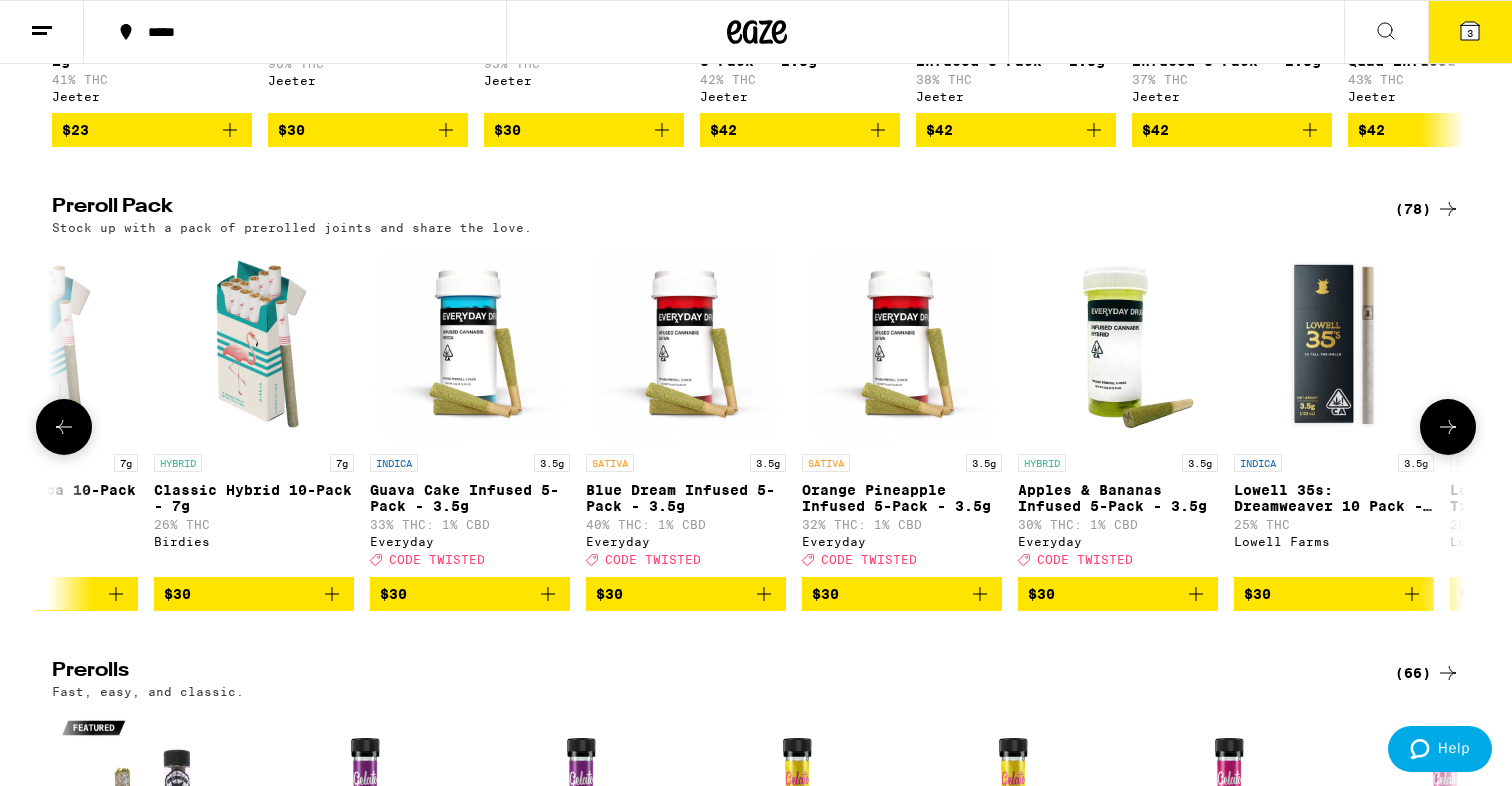 click 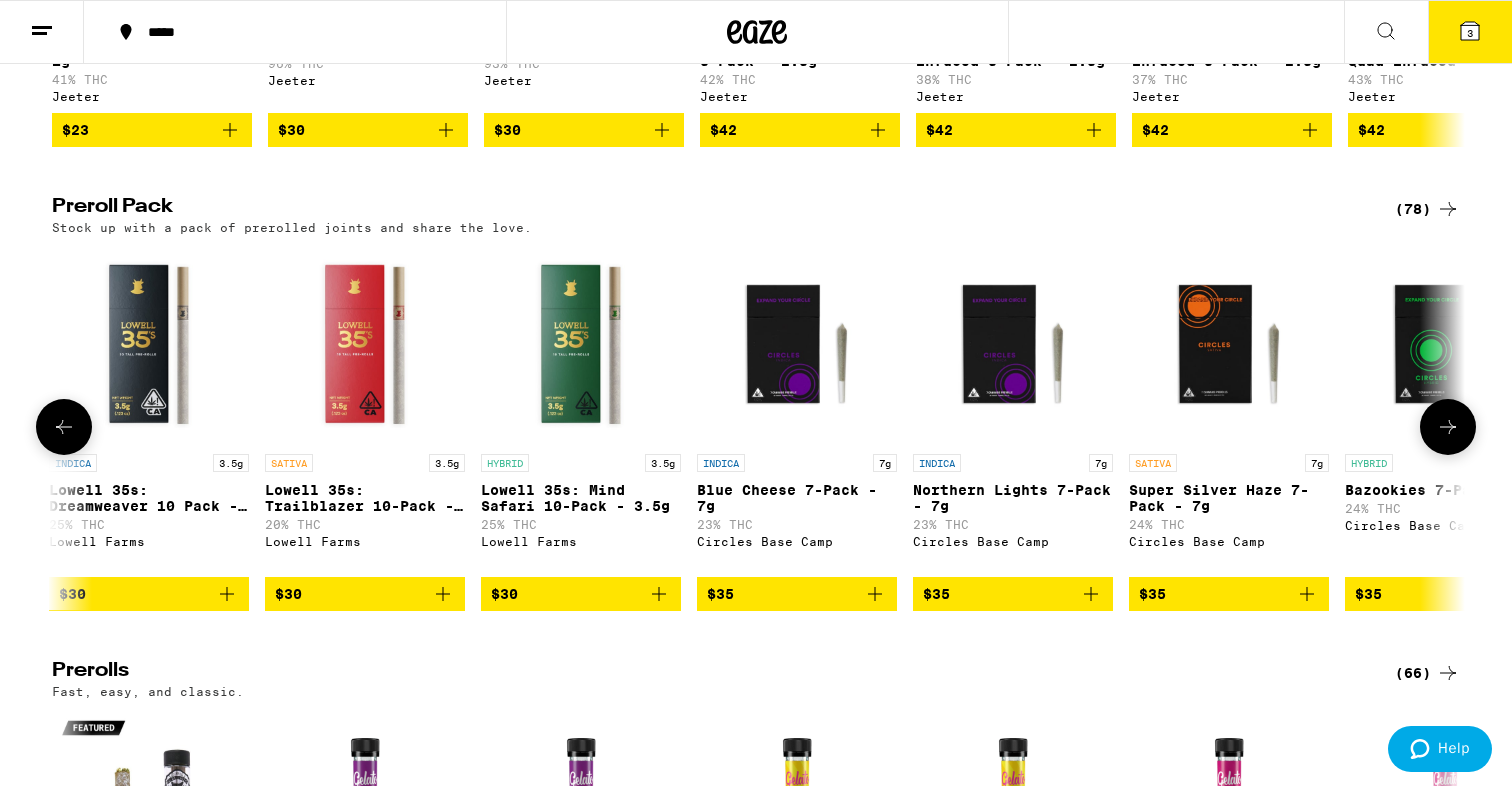 scroll, scrollTop: 0, scrollLeft: 4760, axis: horizontal 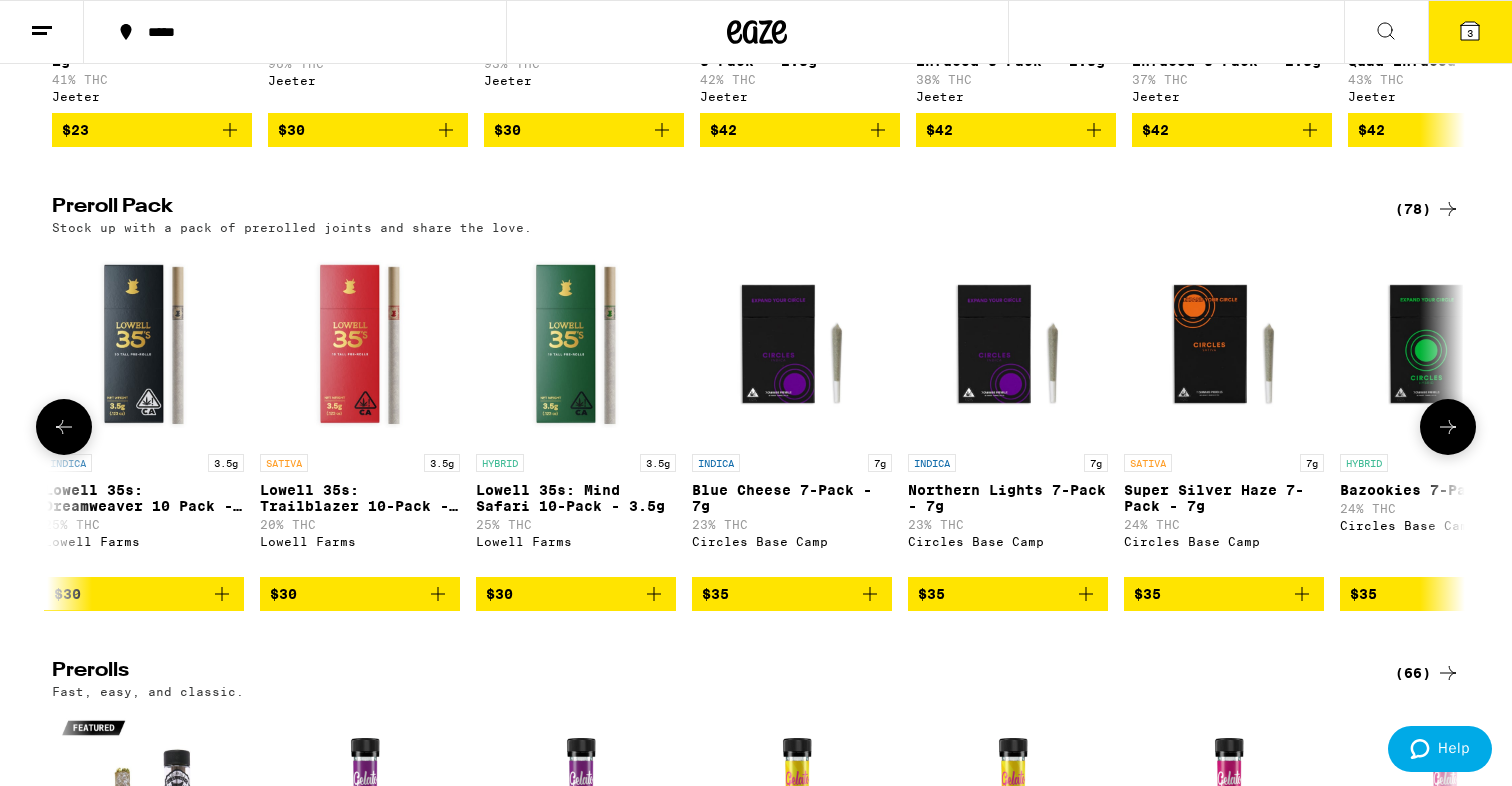 click 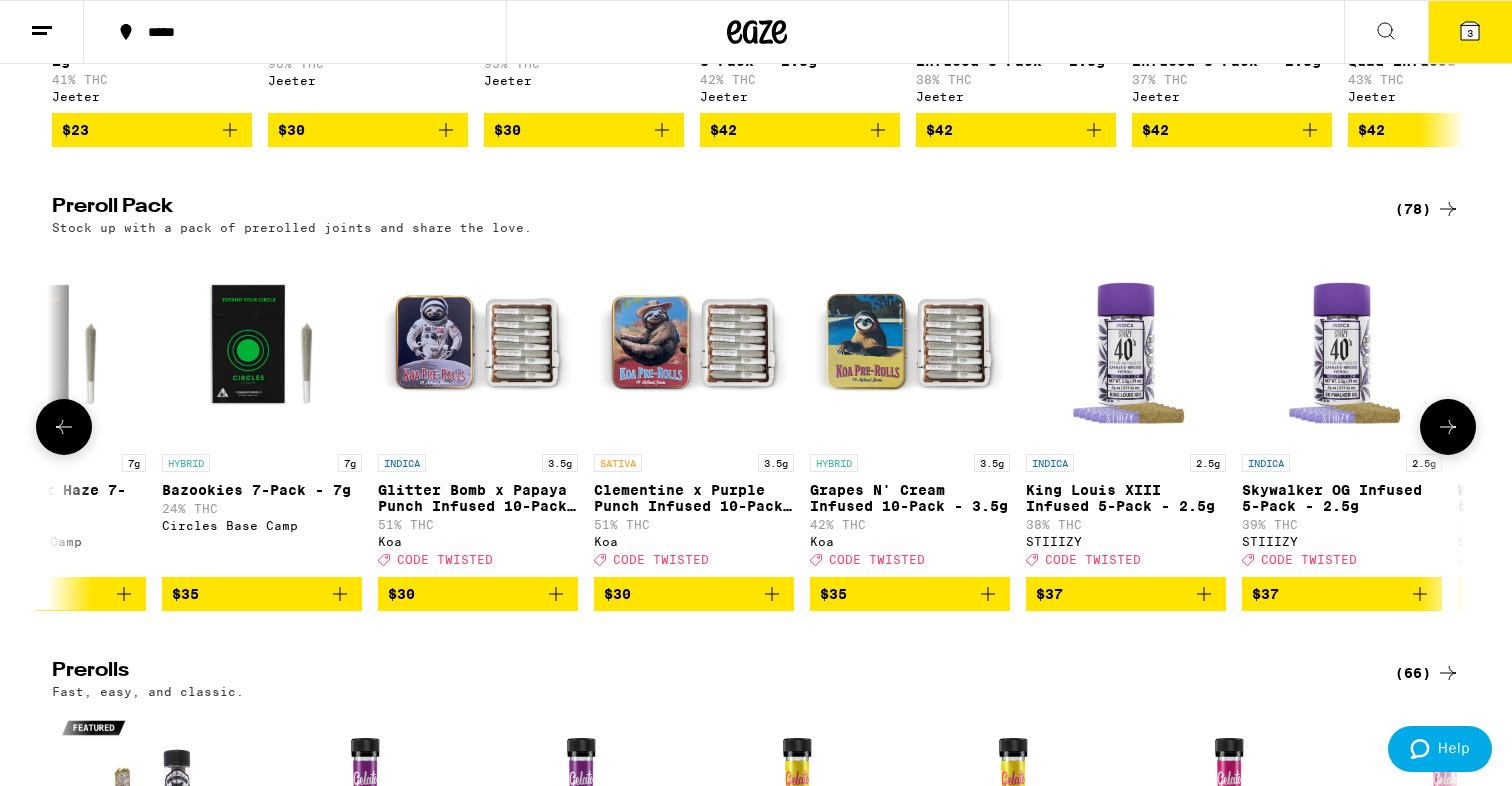 scroll, scrollTop: 0, scrollLeft: 5950, axis: horizontal 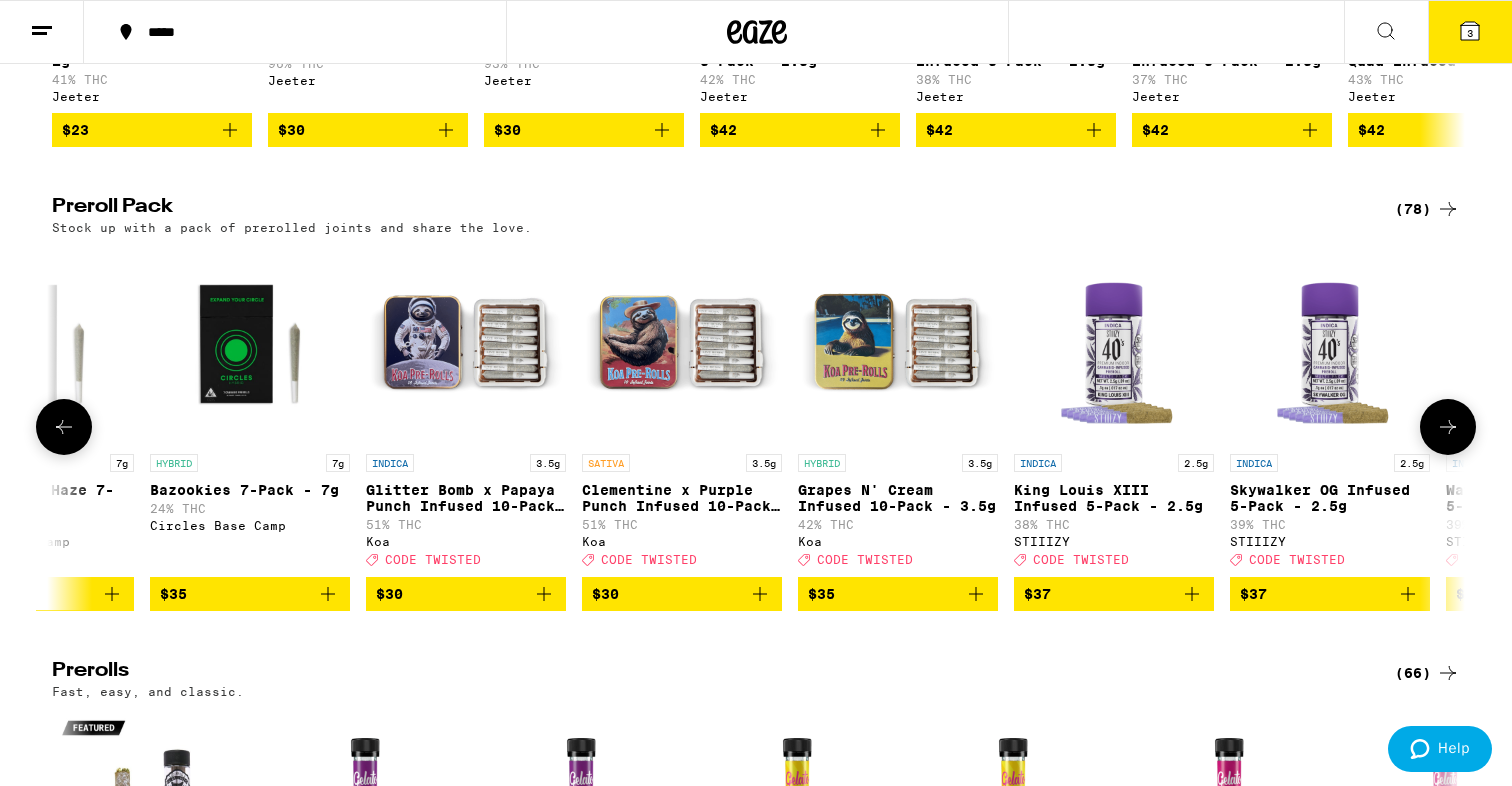 click 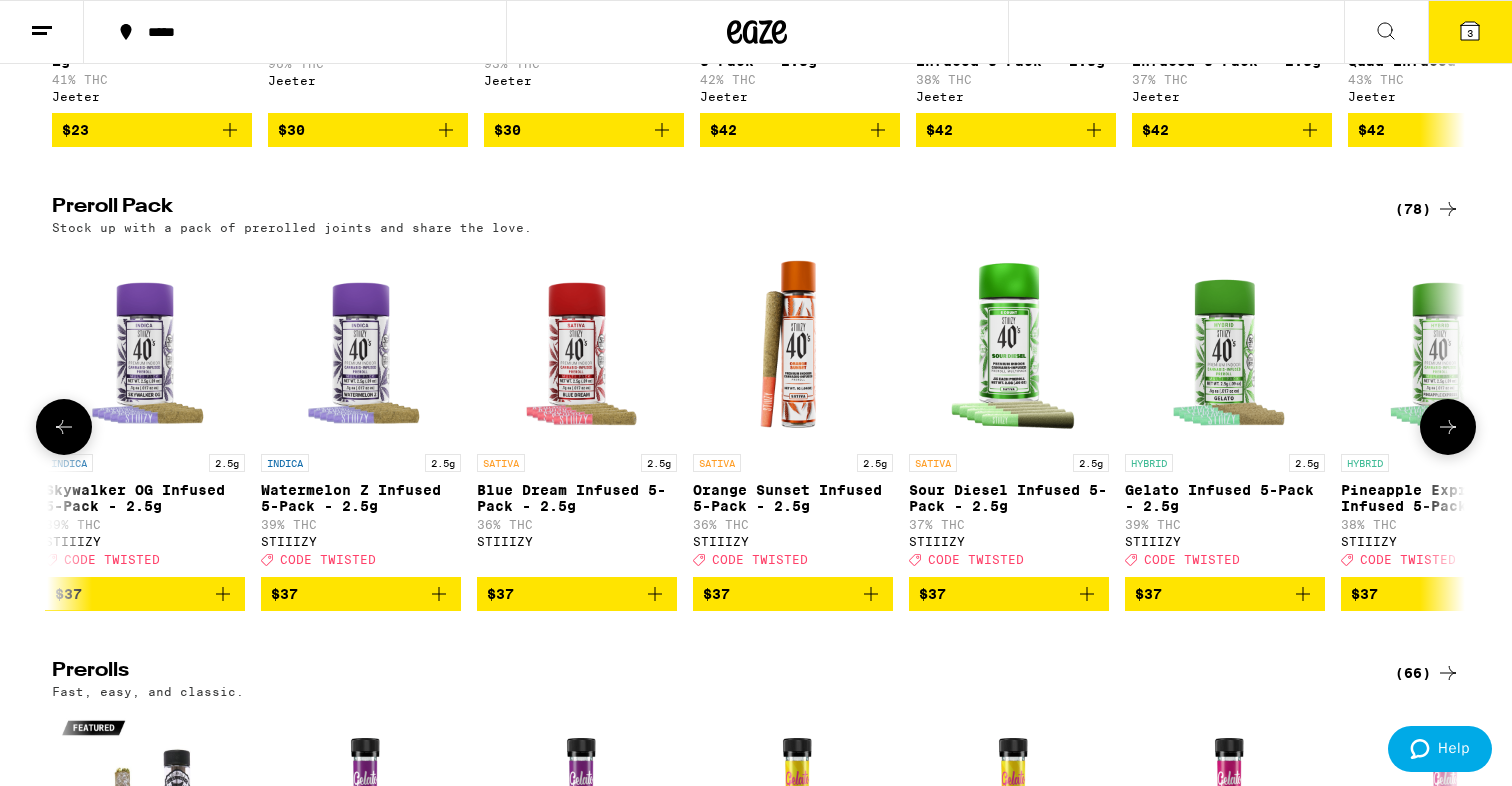 scroll, scrollTop: 0, scrollLeft: 7140, axis: horizontal 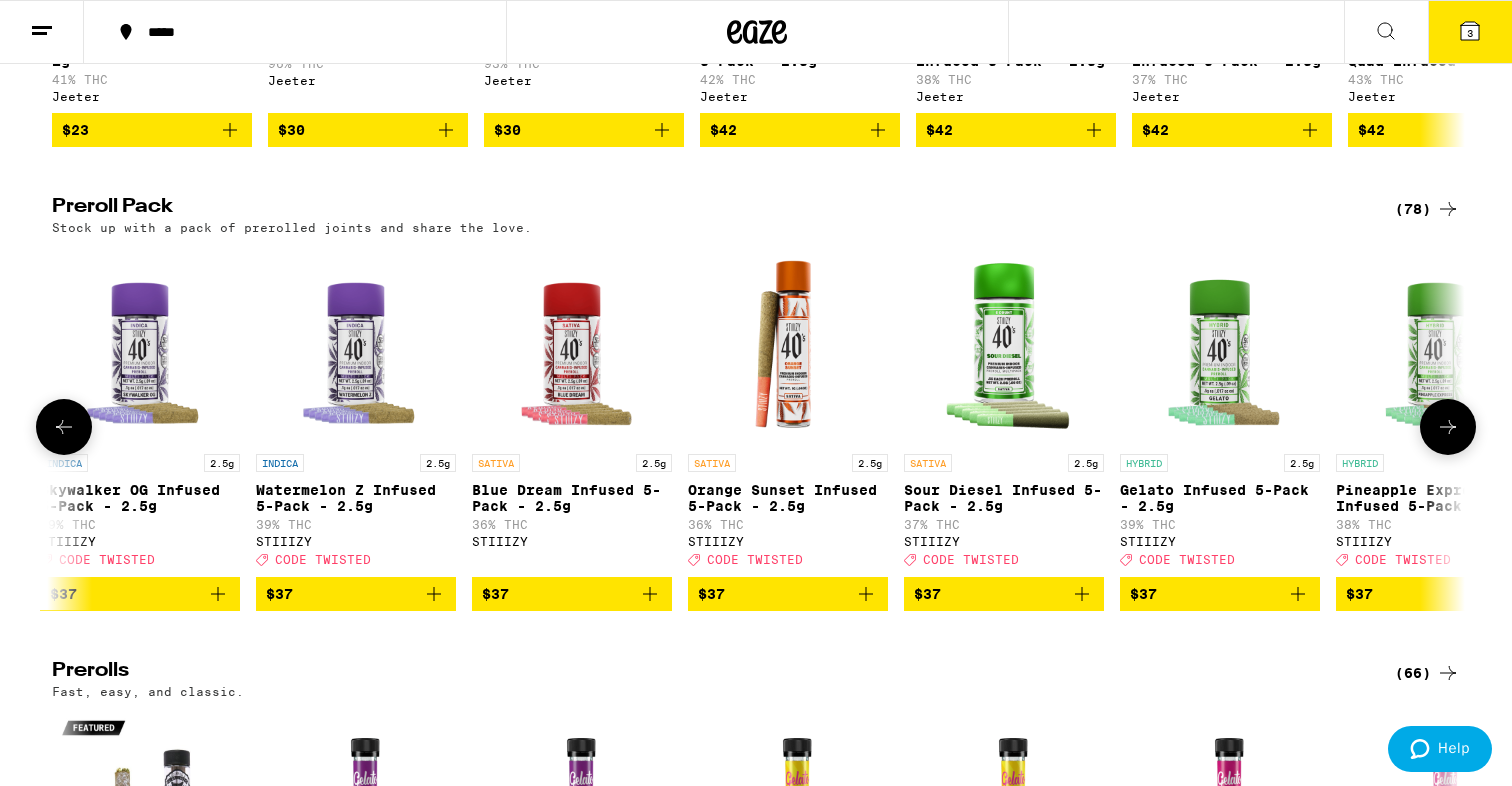 click 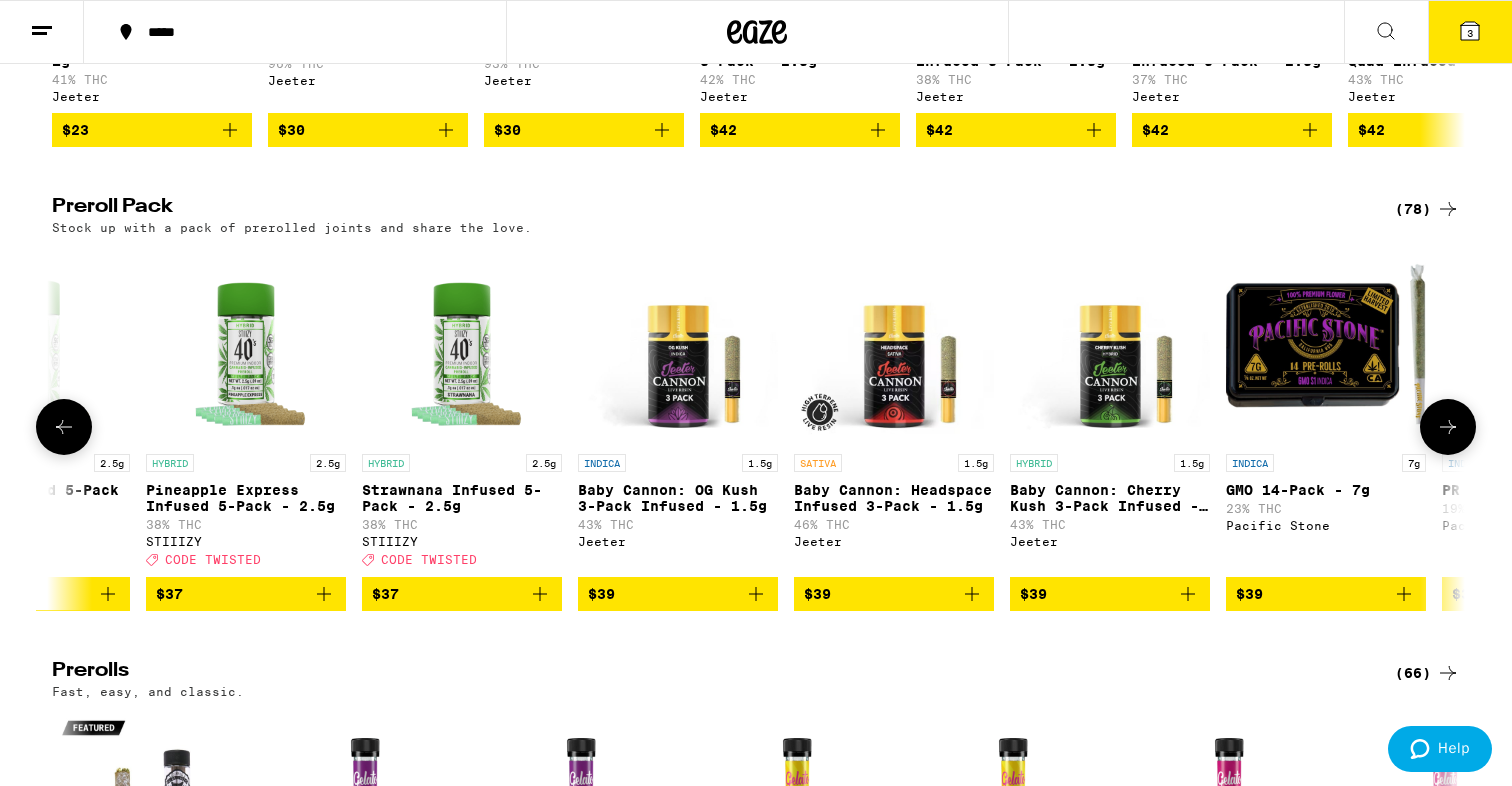 click 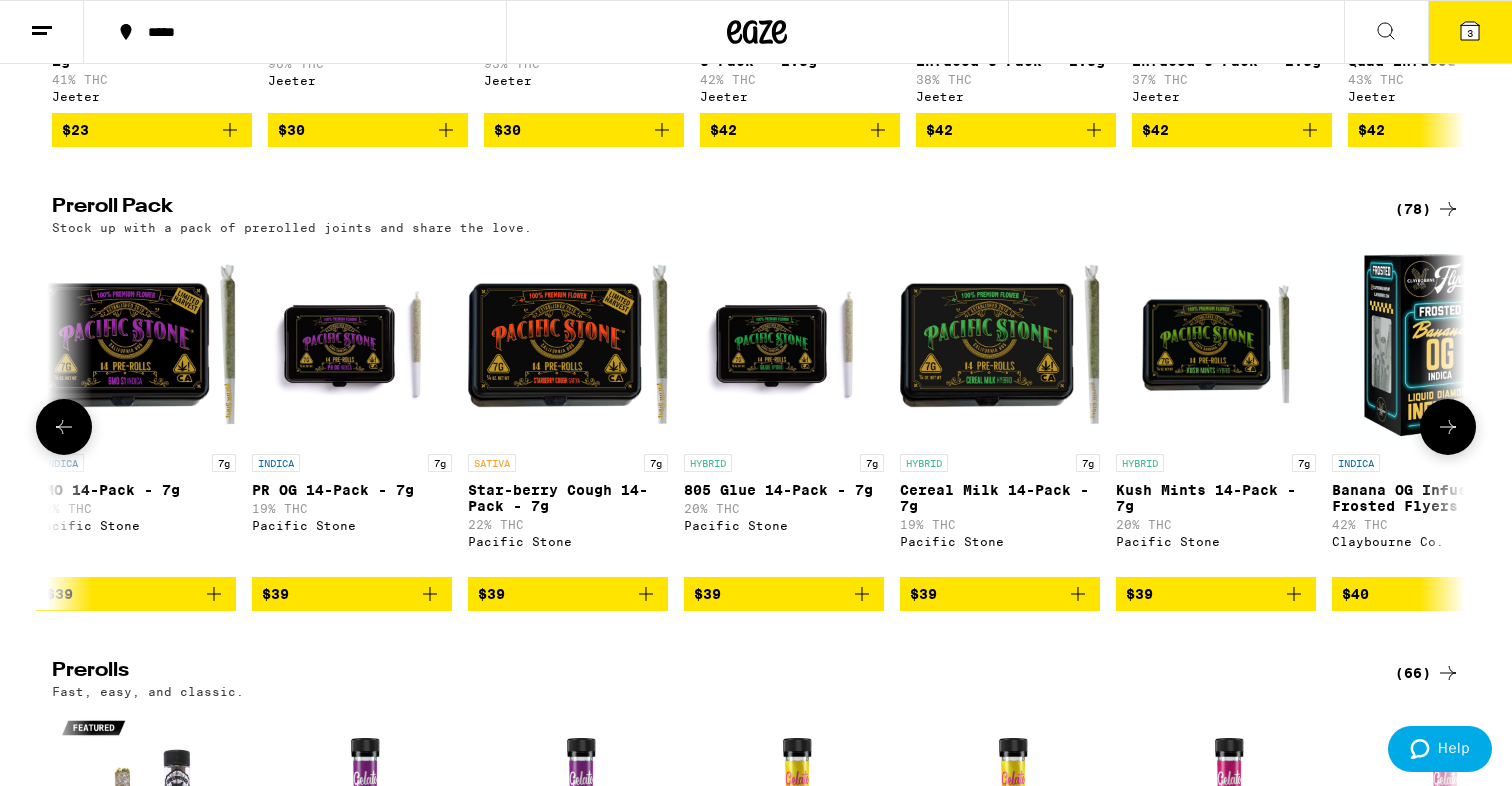 click 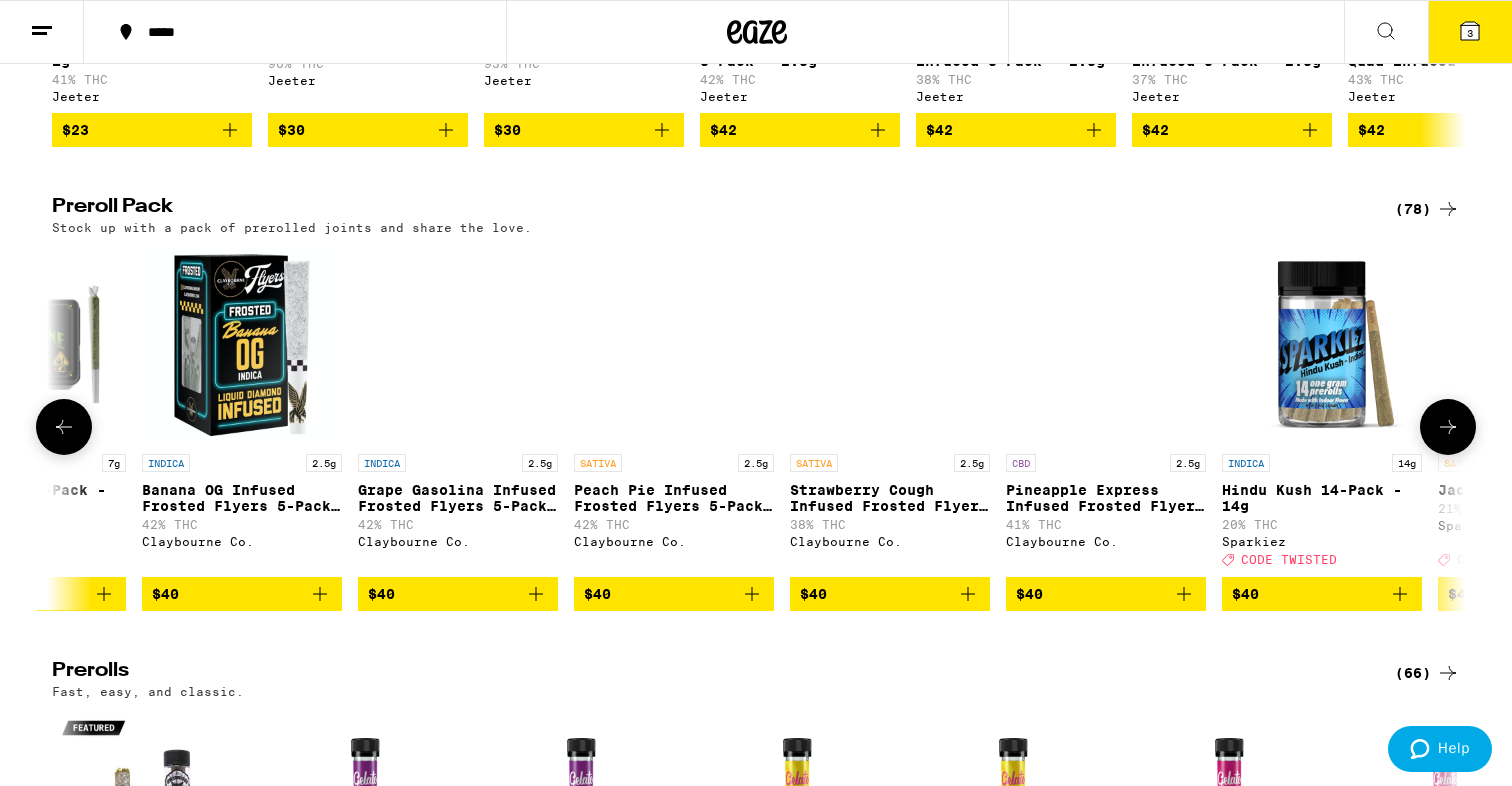 click 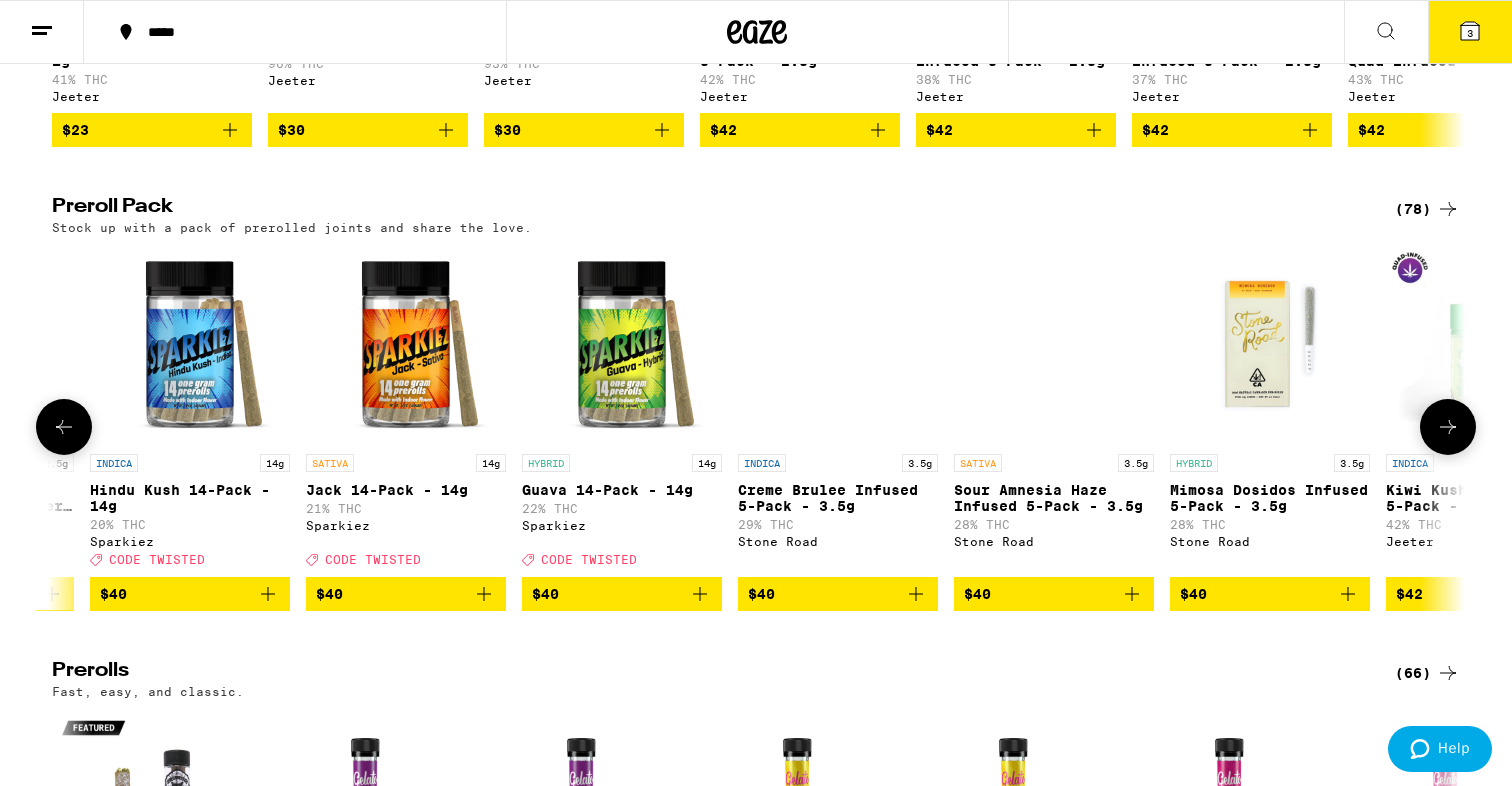 scroll, scrollTop: 0, scrollLeft: 11900, axis: horizontal 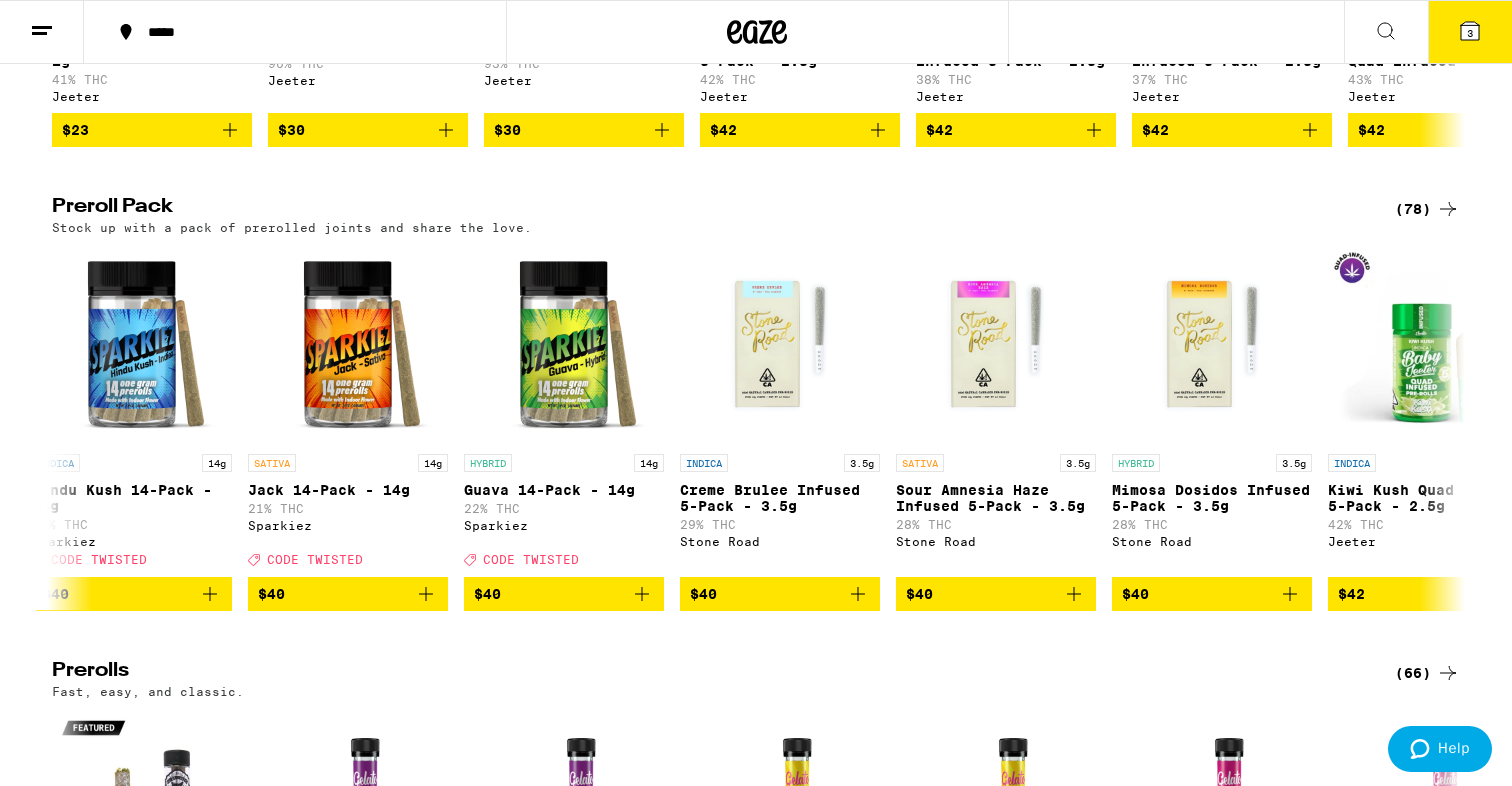 drag, startPoint x: 1449, startPoint y: 551, endPoint x: 1511, endPoint y: 297, distance: 261.45746 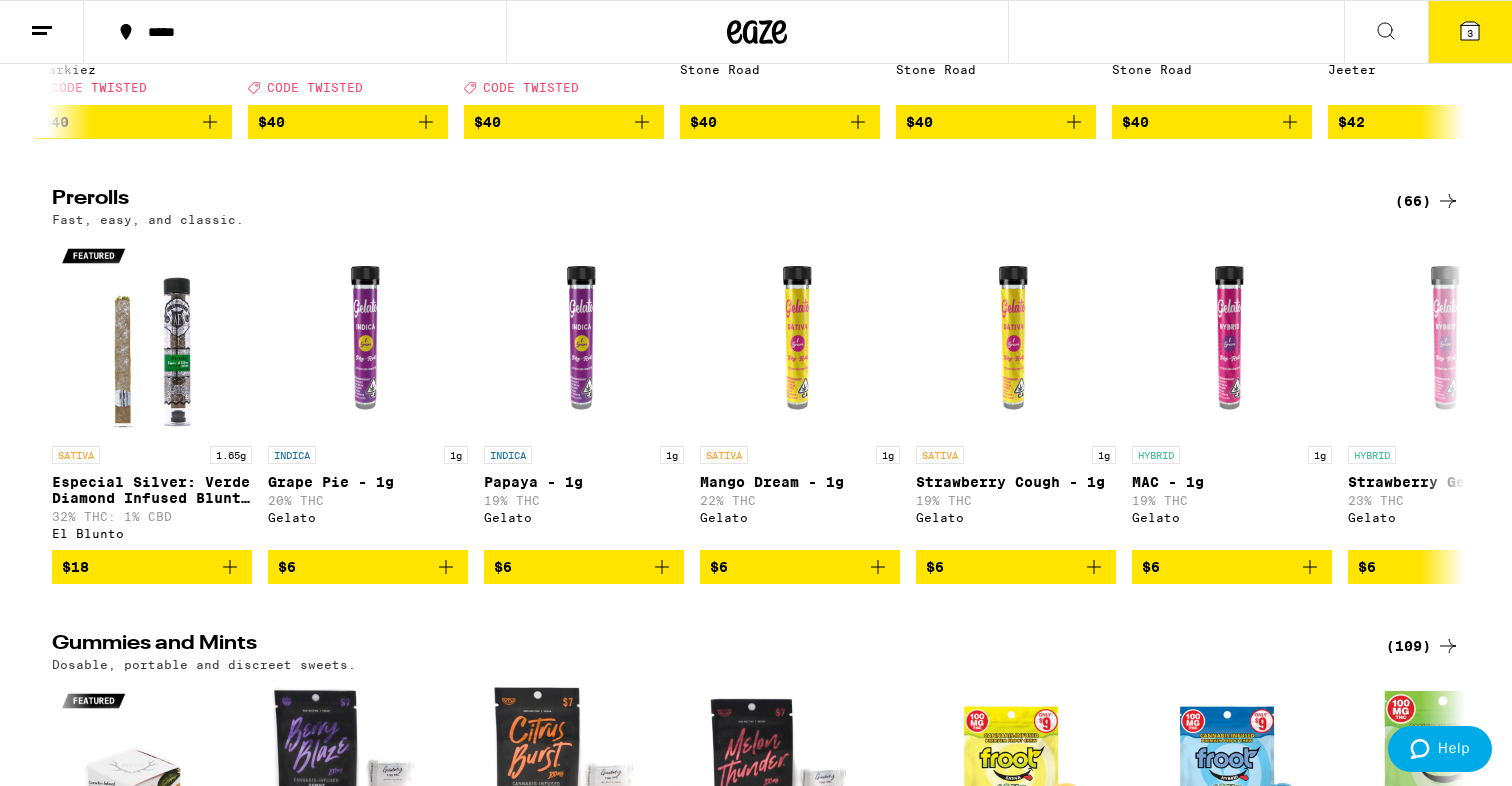 scroll, scrollTop: 4403, scrollLeft: 0, axis: vertical 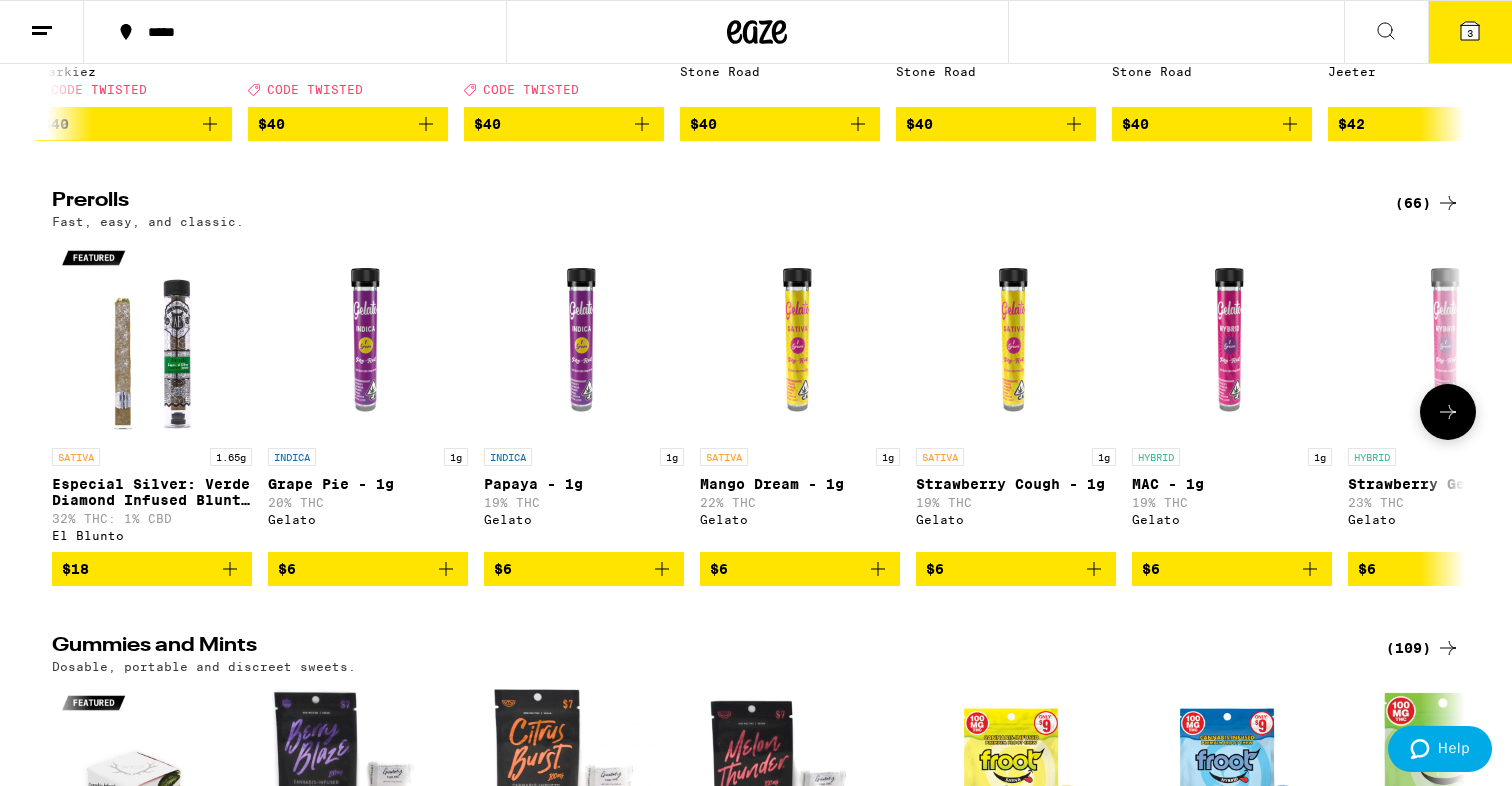 click 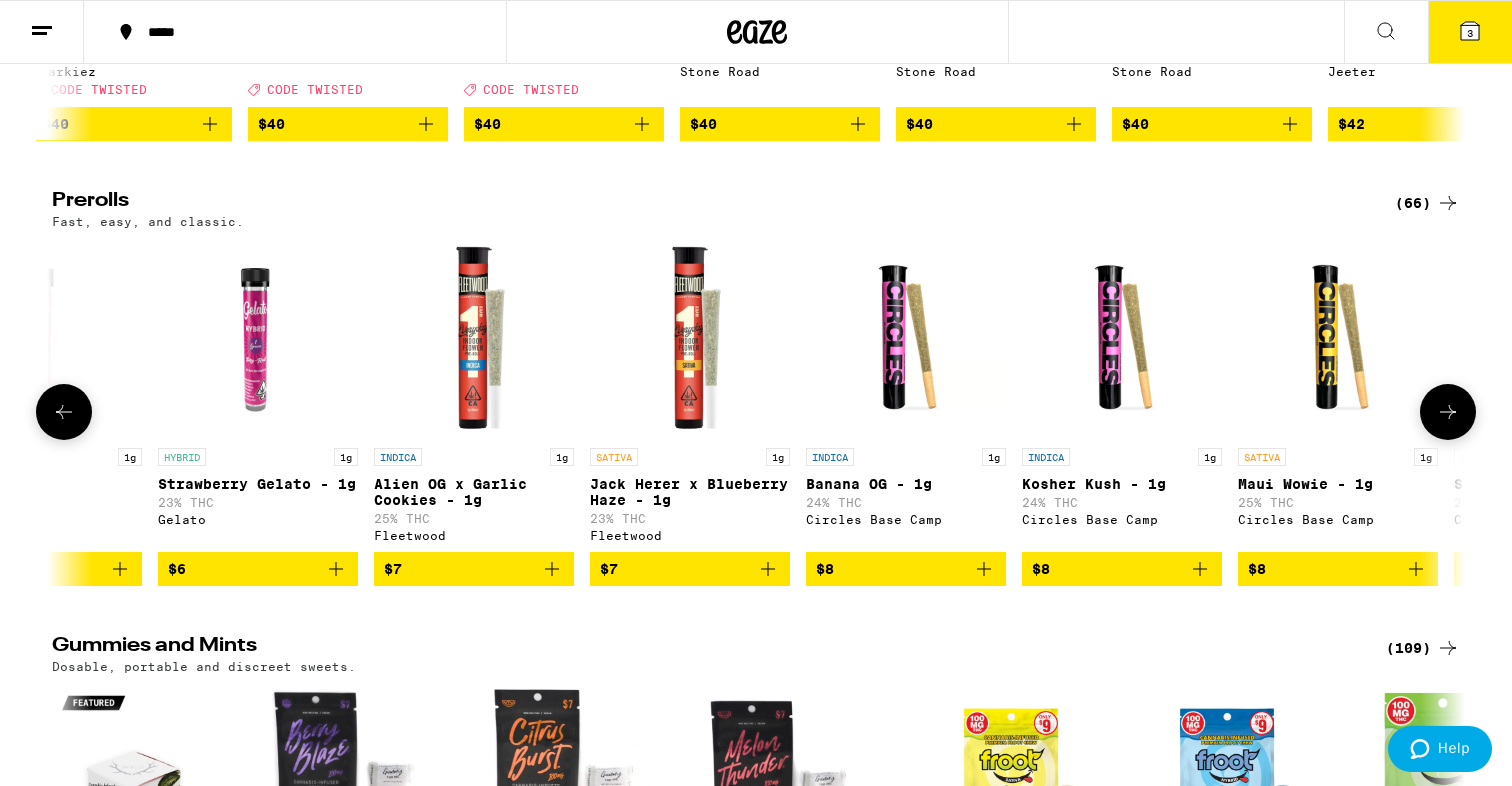 click 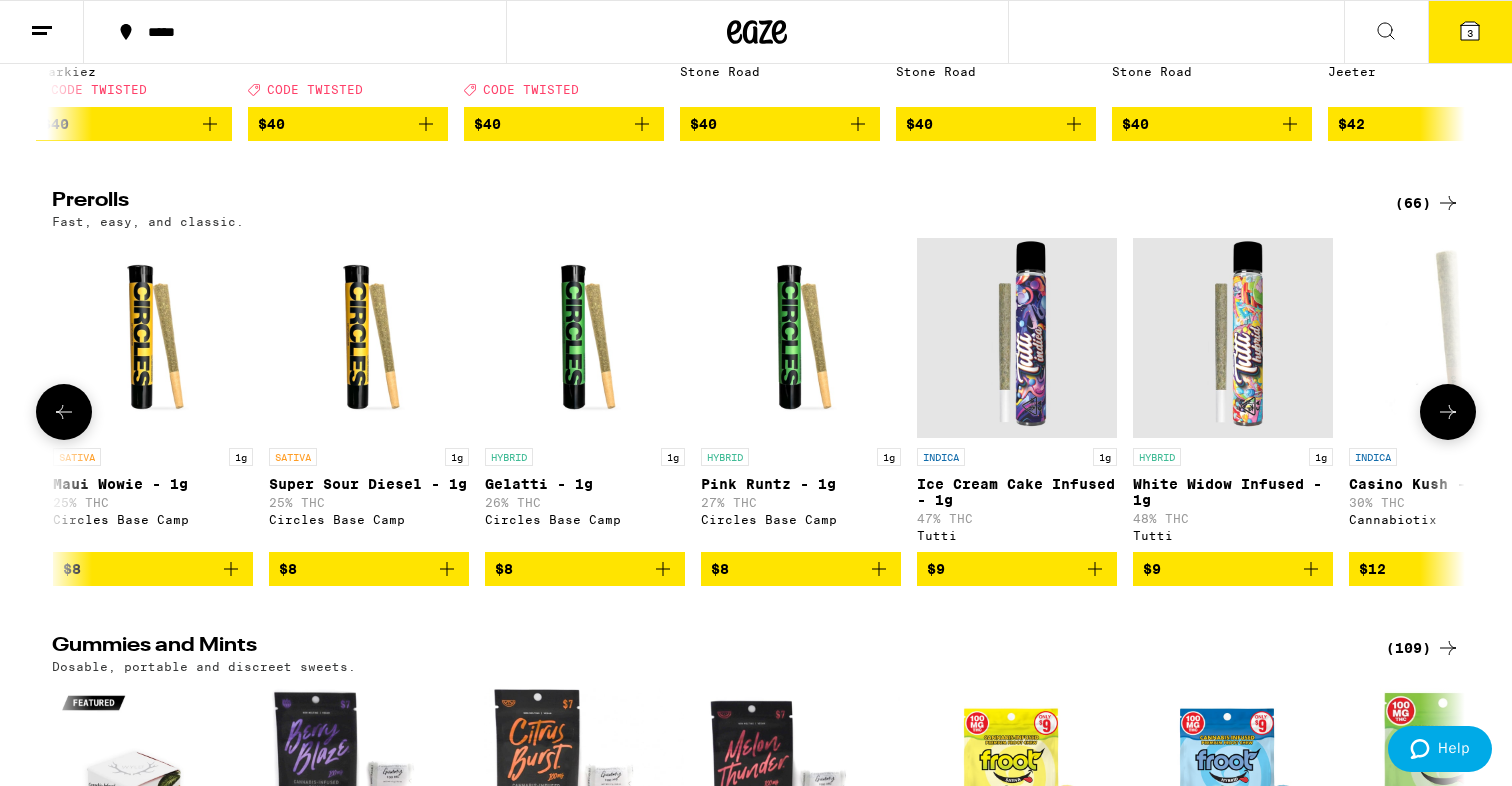 scroll, scrollTop: 0, scrollLeft: 2380, axis: horizontal 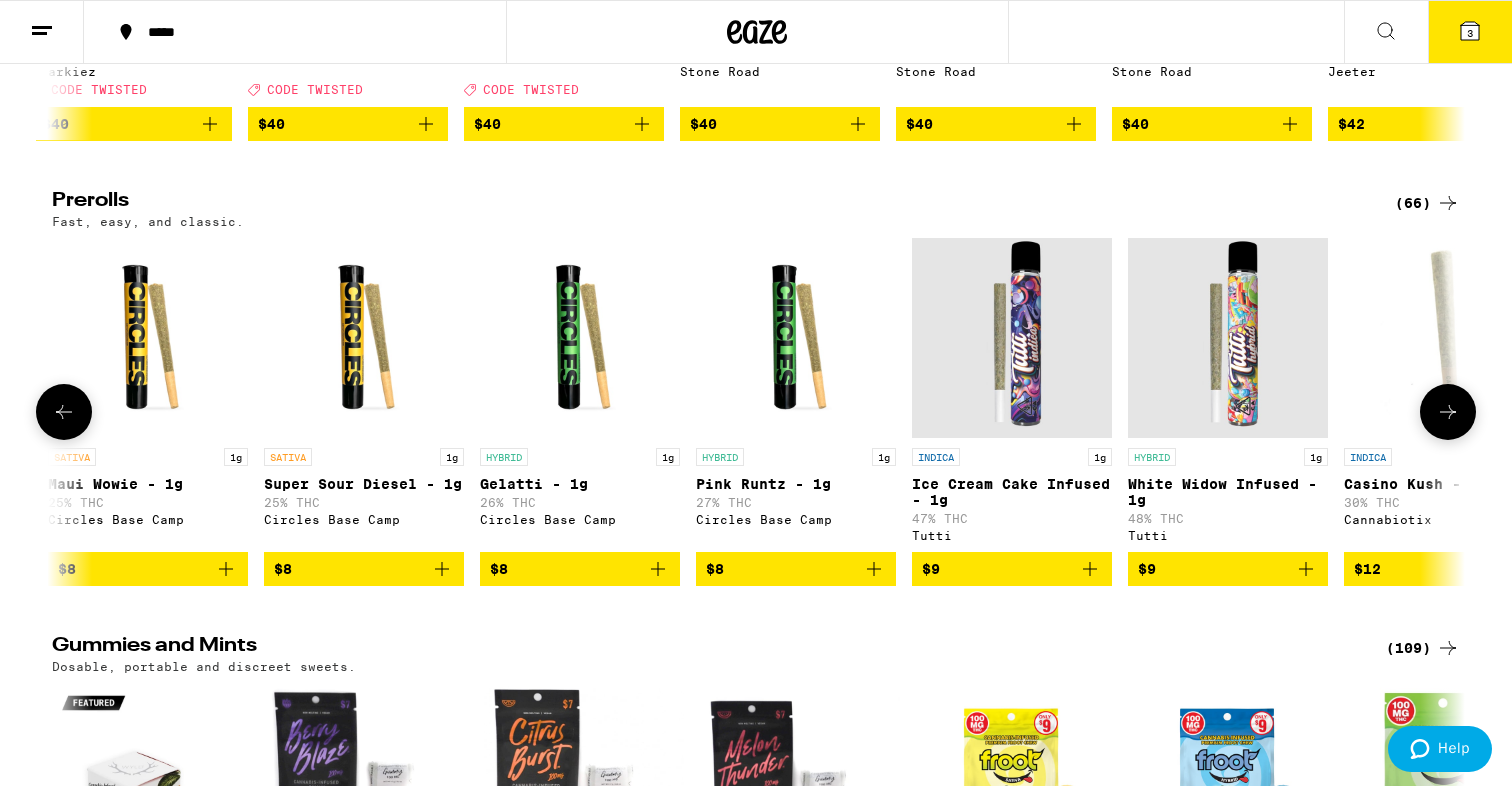 click 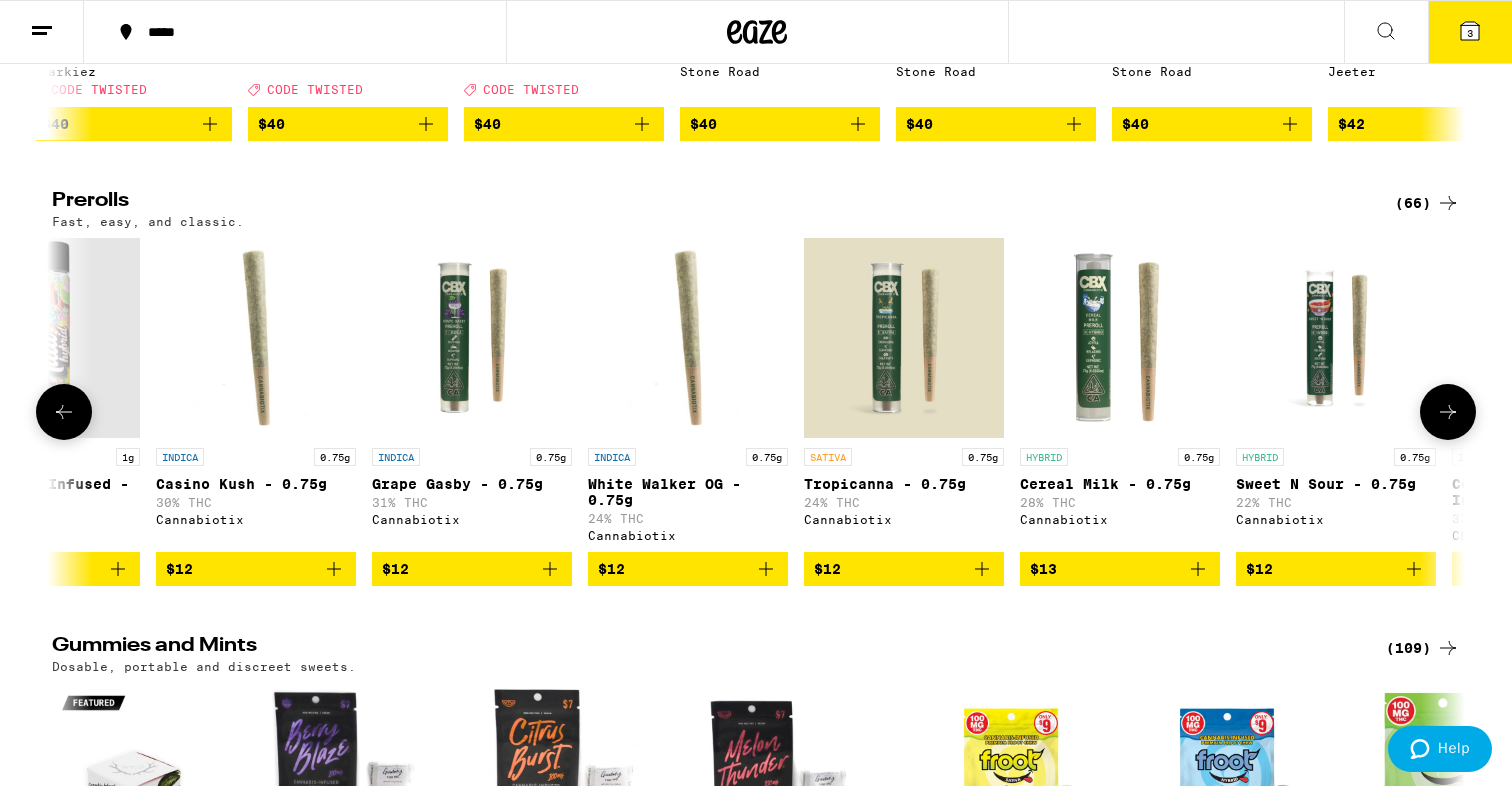 scroll, scrollTop: 0, scrollLeft: 3570, axis: horizontal 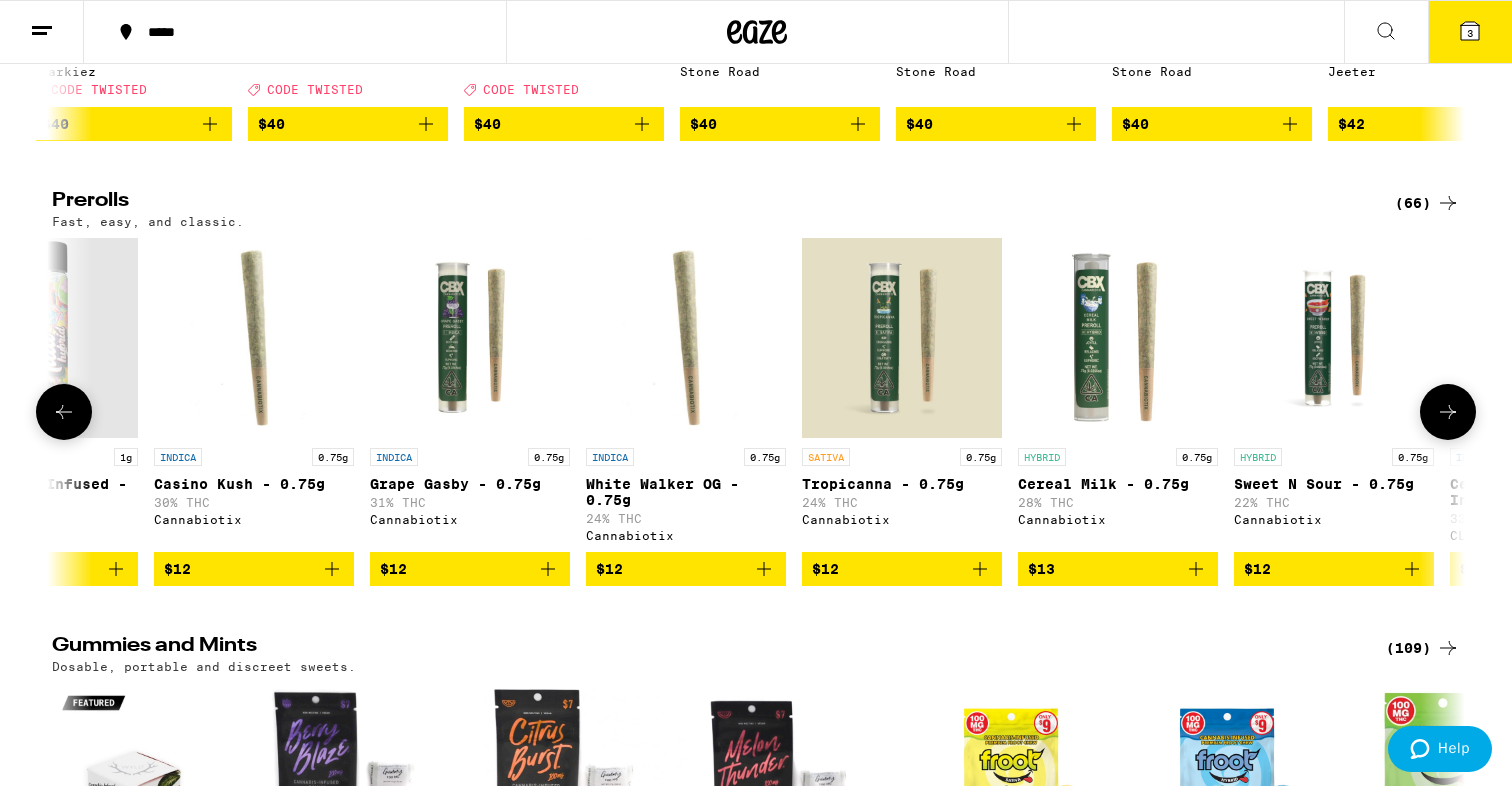 click 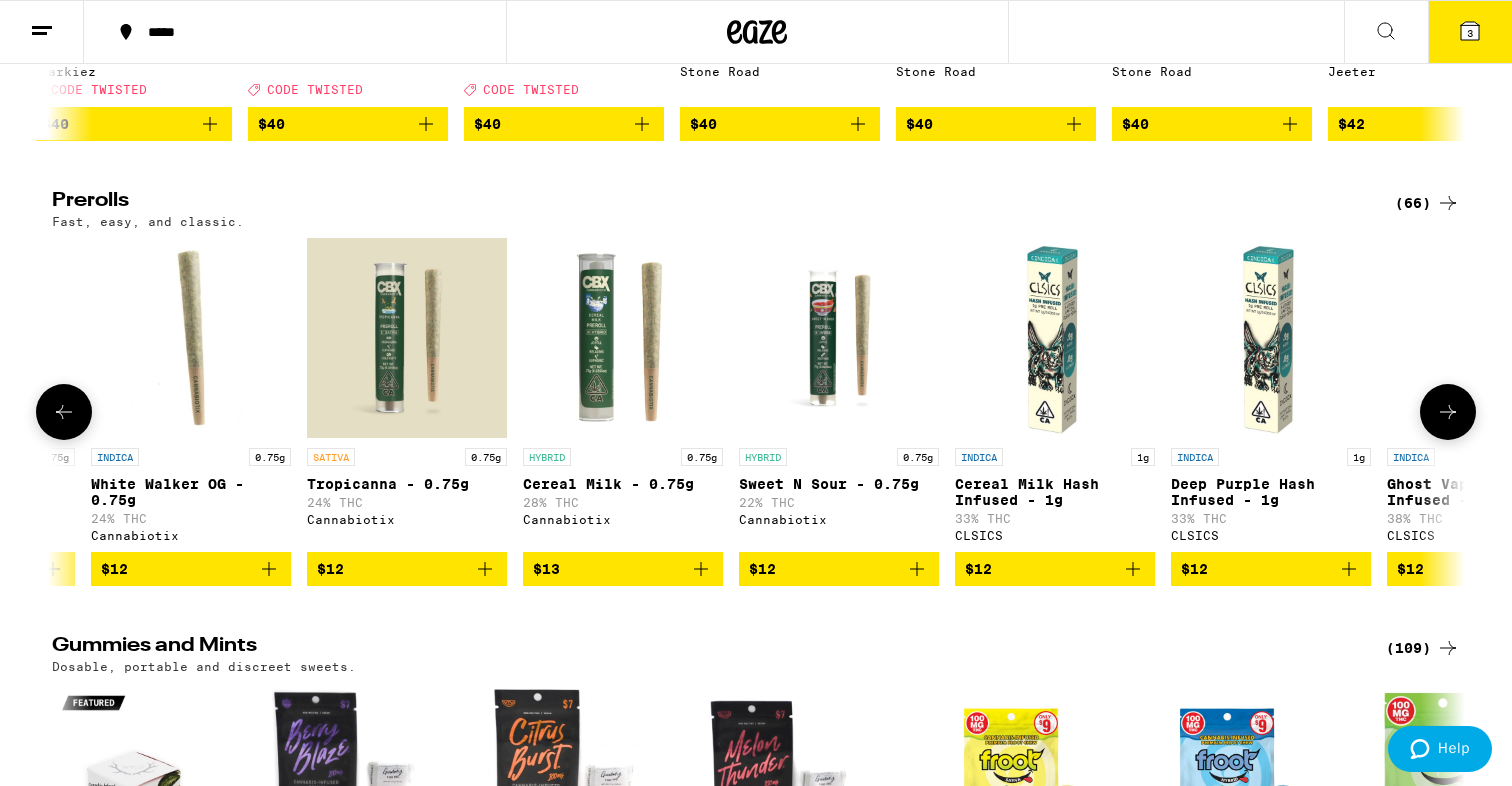 click 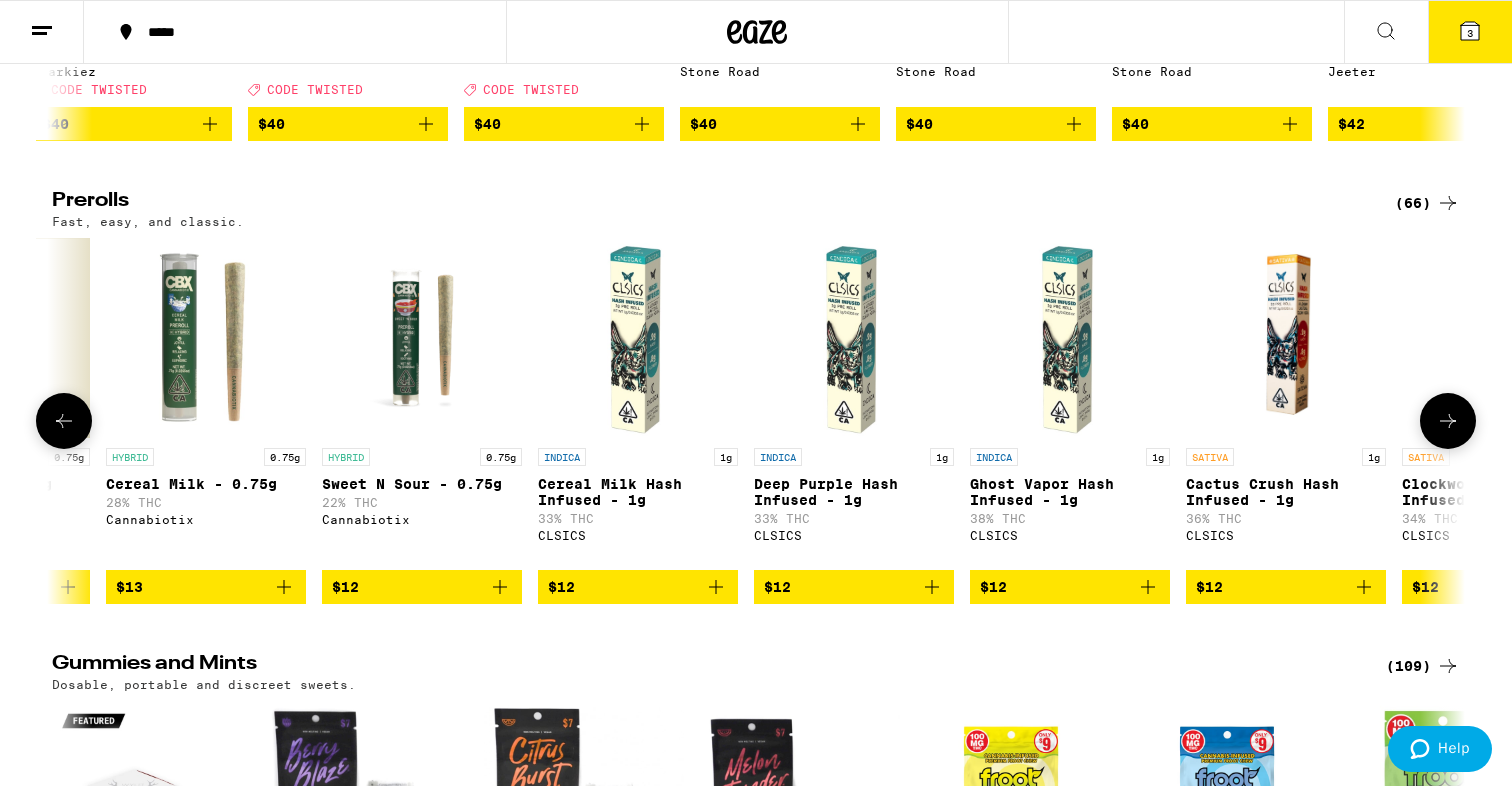 click 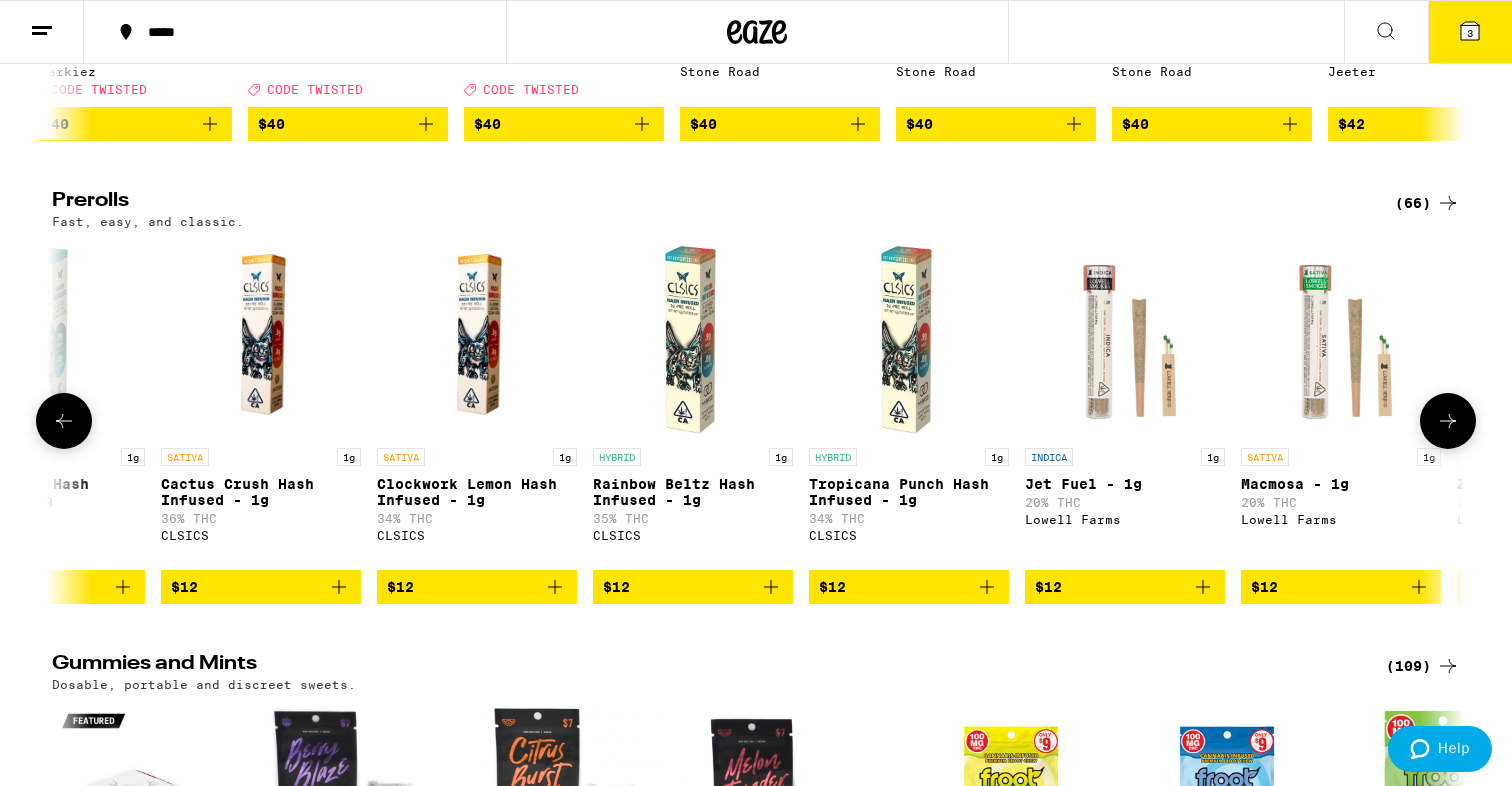 click 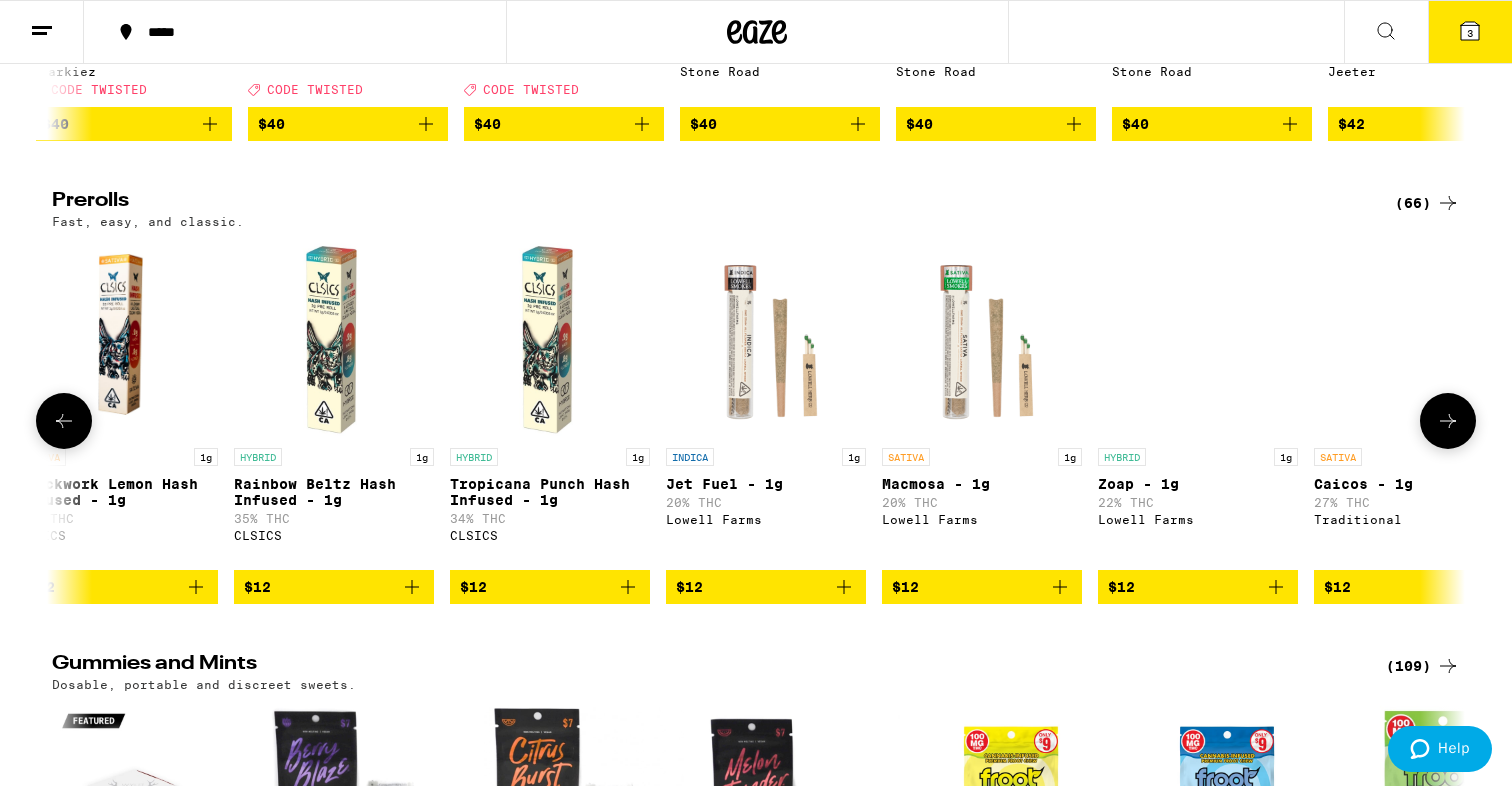 click 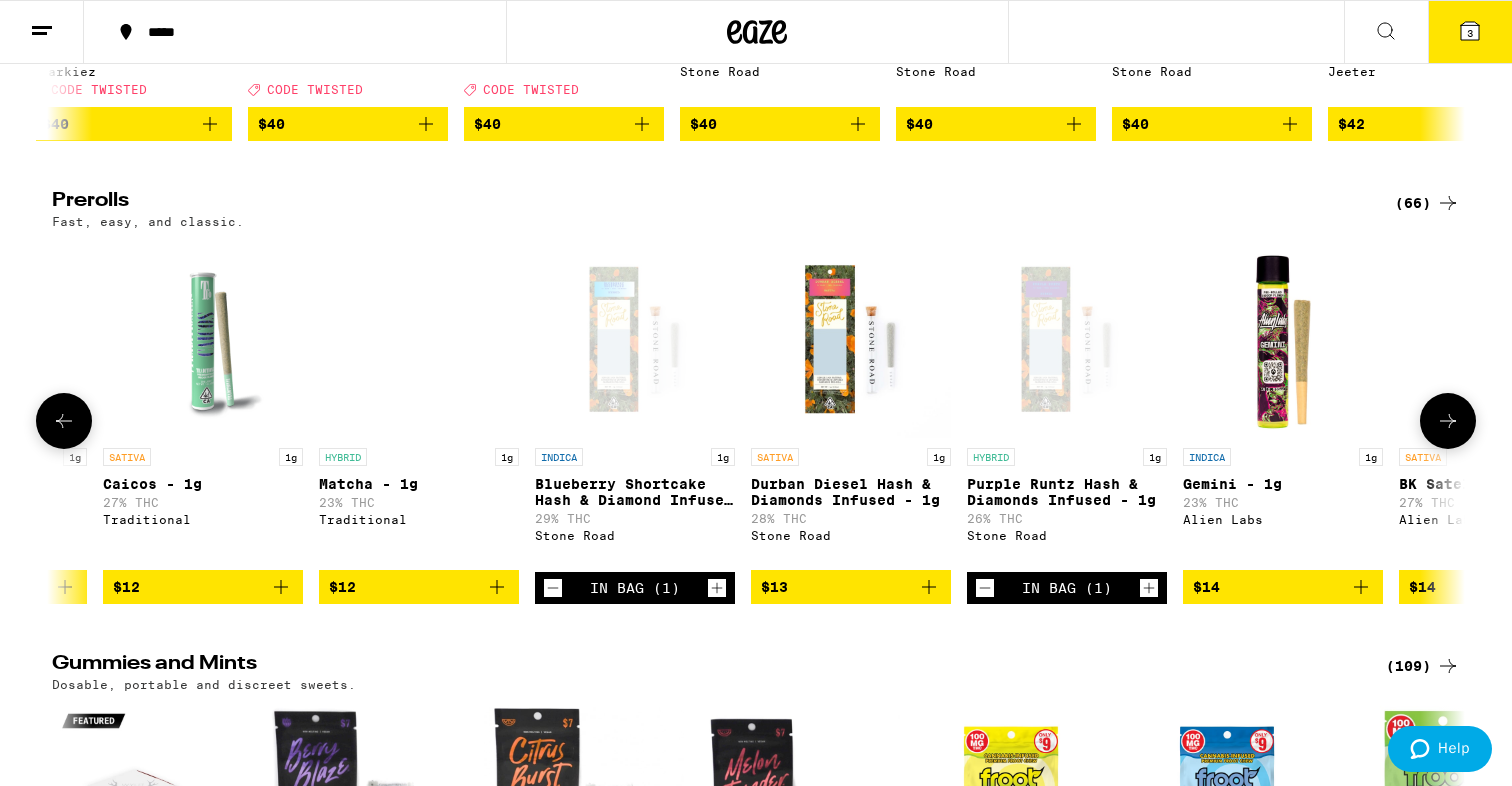 scroll, scrollTop: 0, scrollLeft: 7078, axis: horizontal 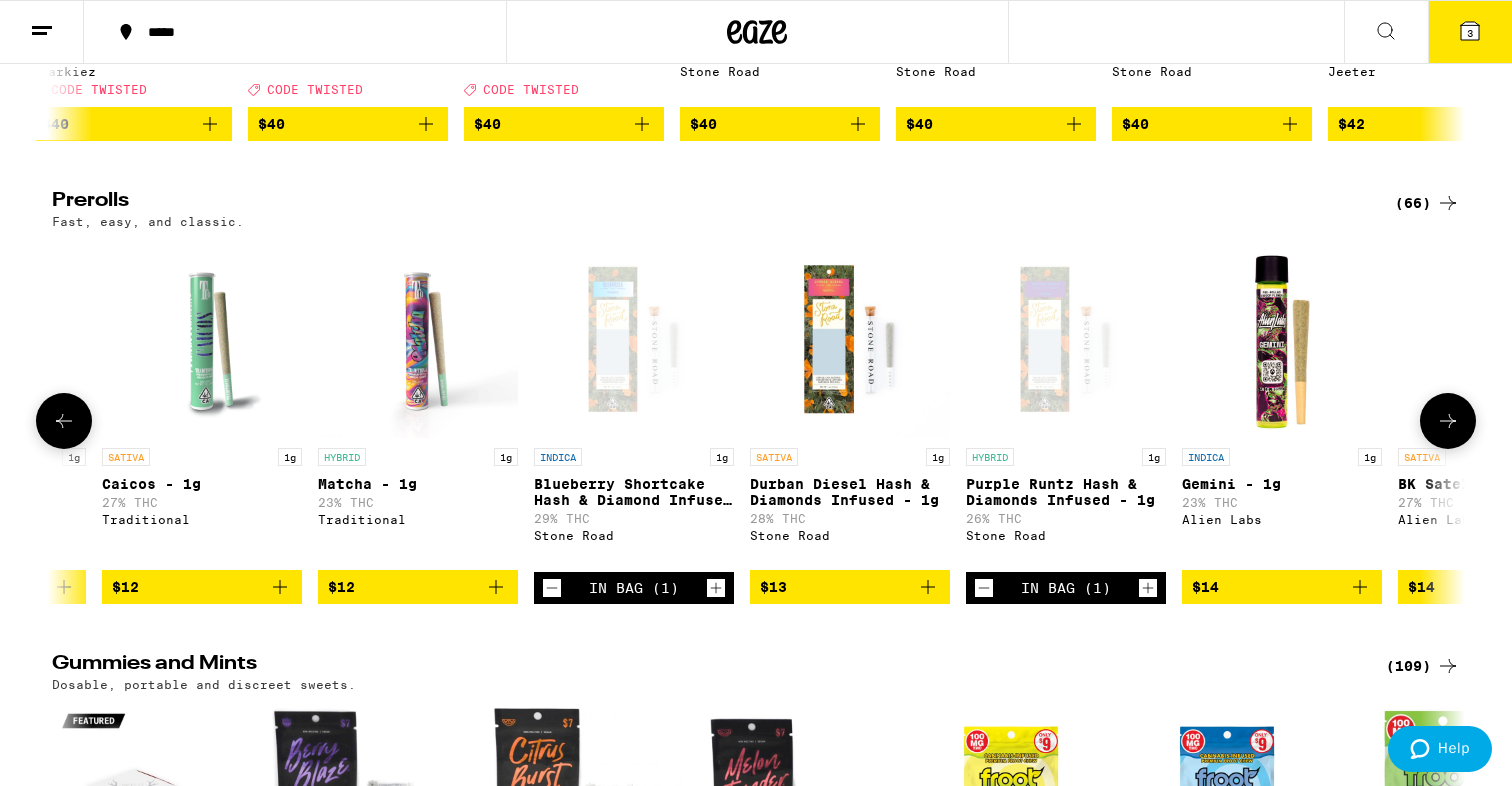 click 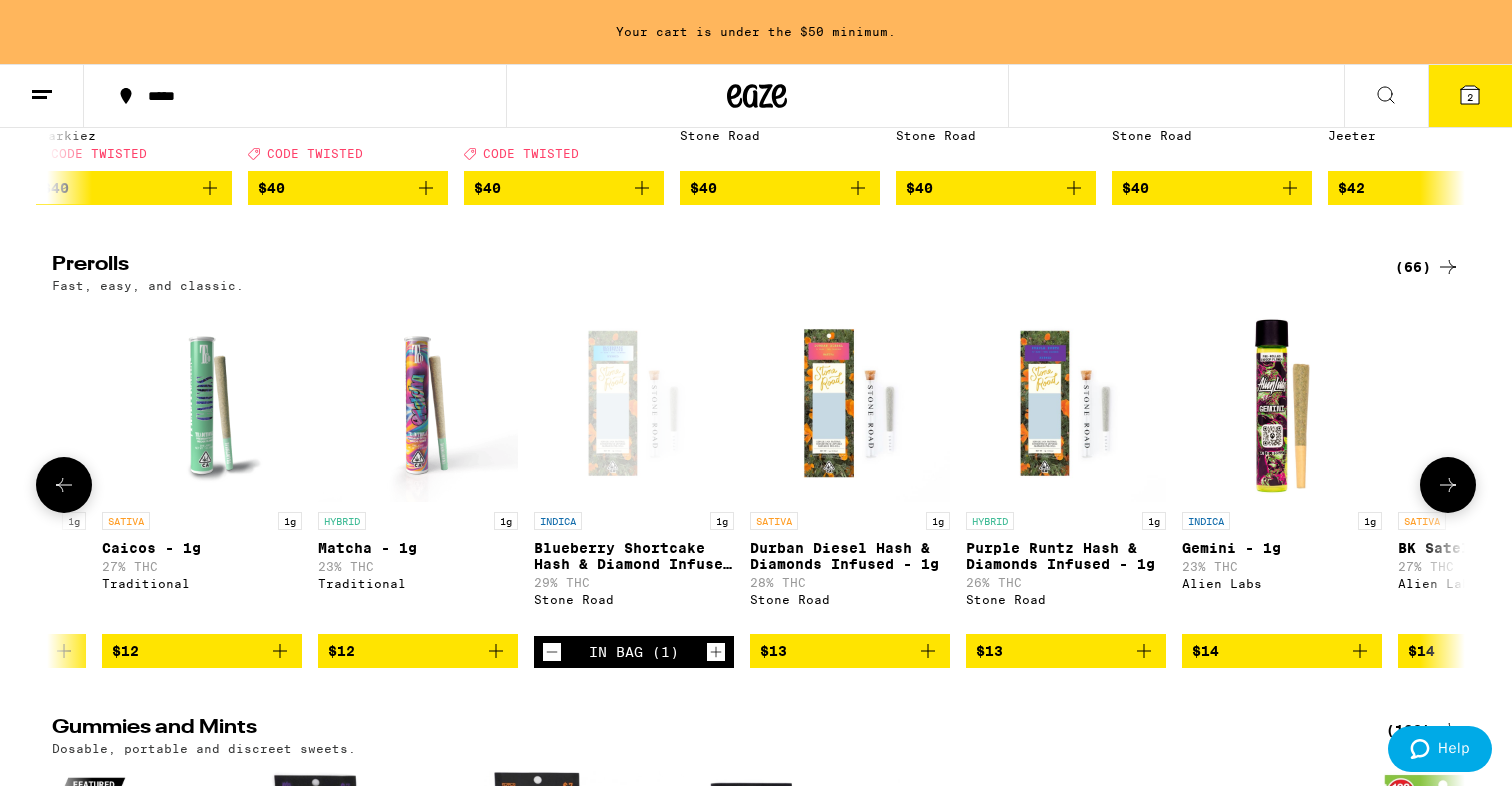 scroll, scrollTop: 4467, scrollLeft: 0, axis: vertical 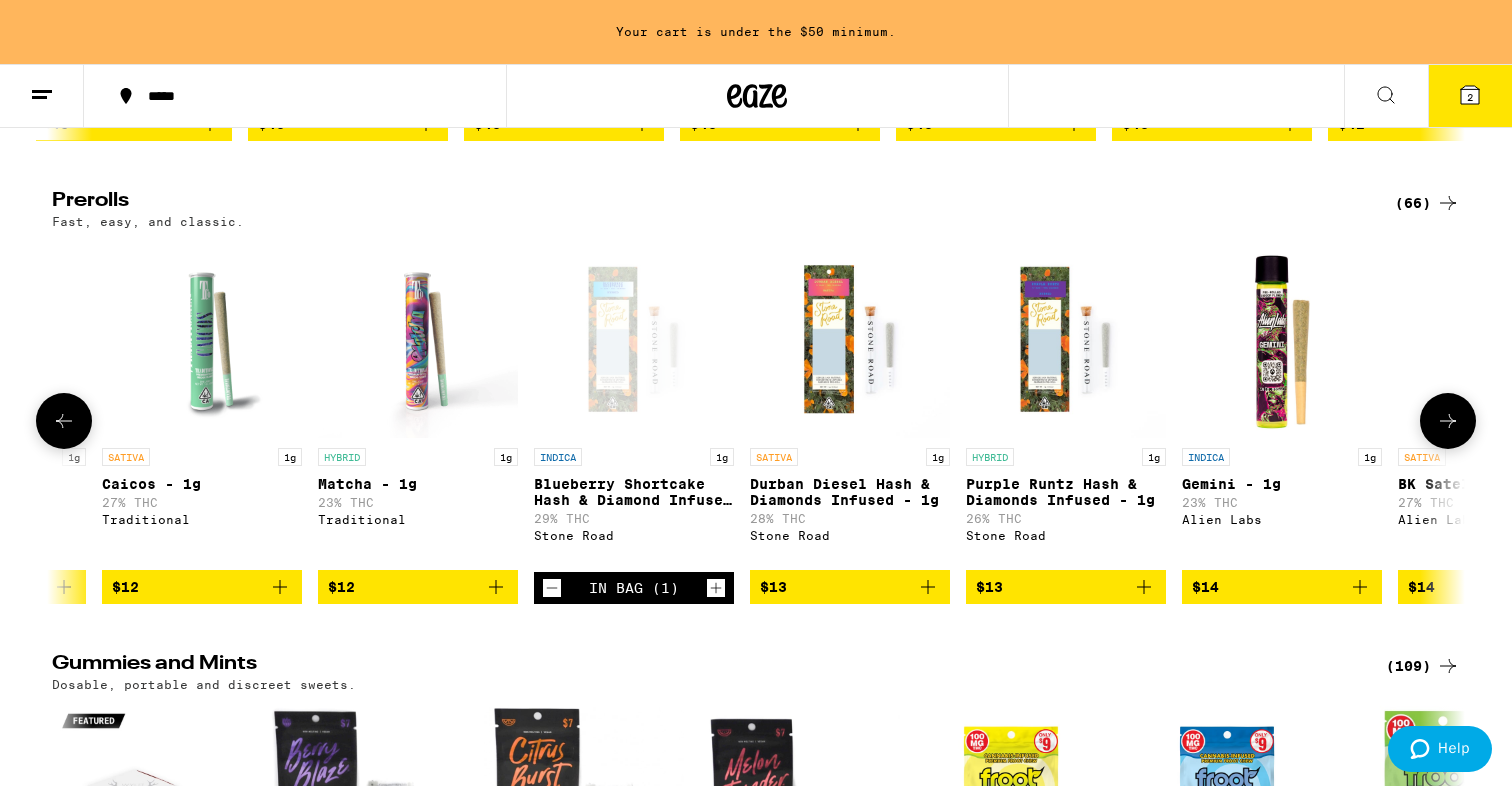 click on "In Bag (1)" at bounding box center (634, 588) 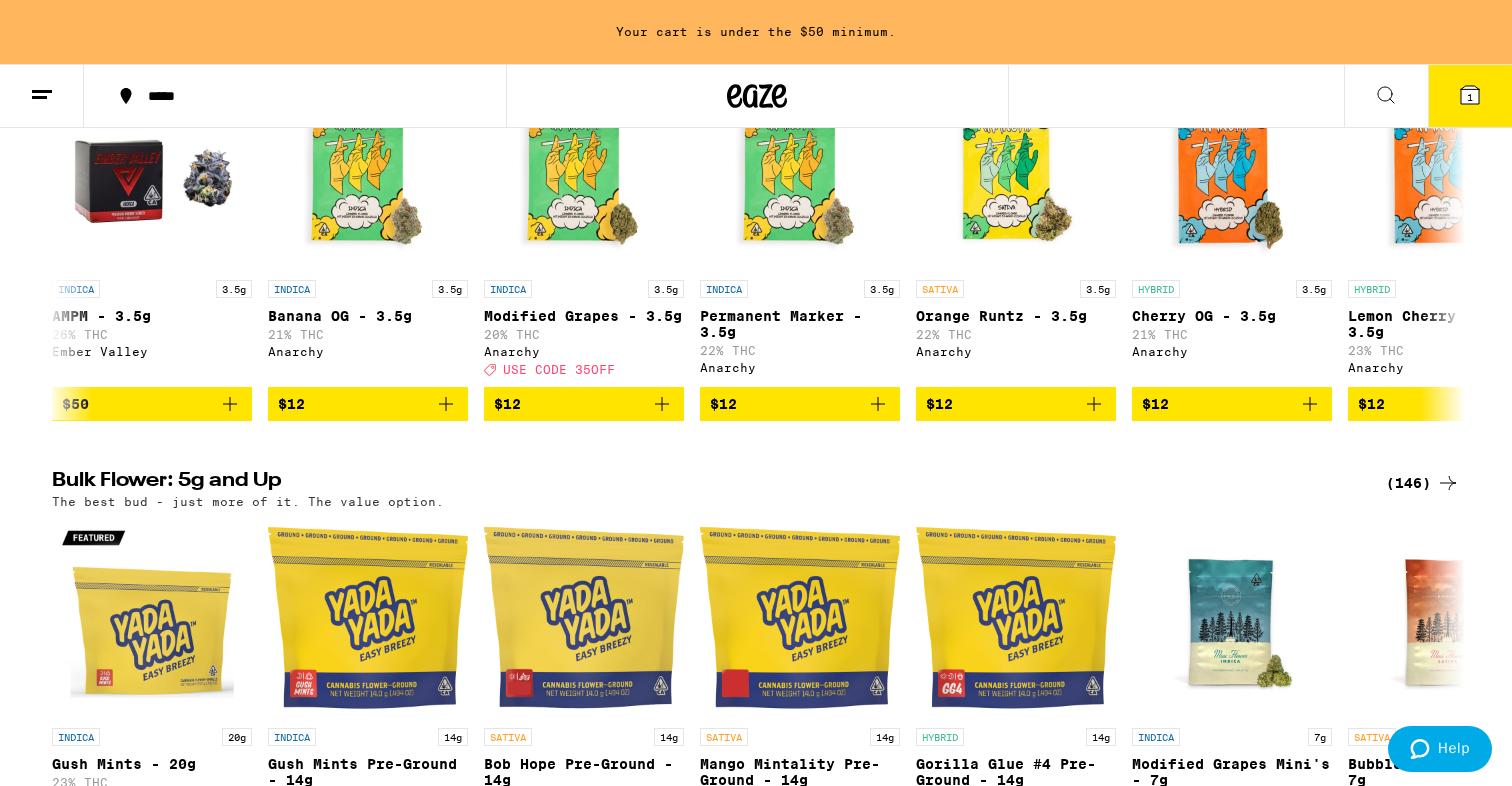 scroll, scrollTop: 0, scrollLeft: 0, axis: both 